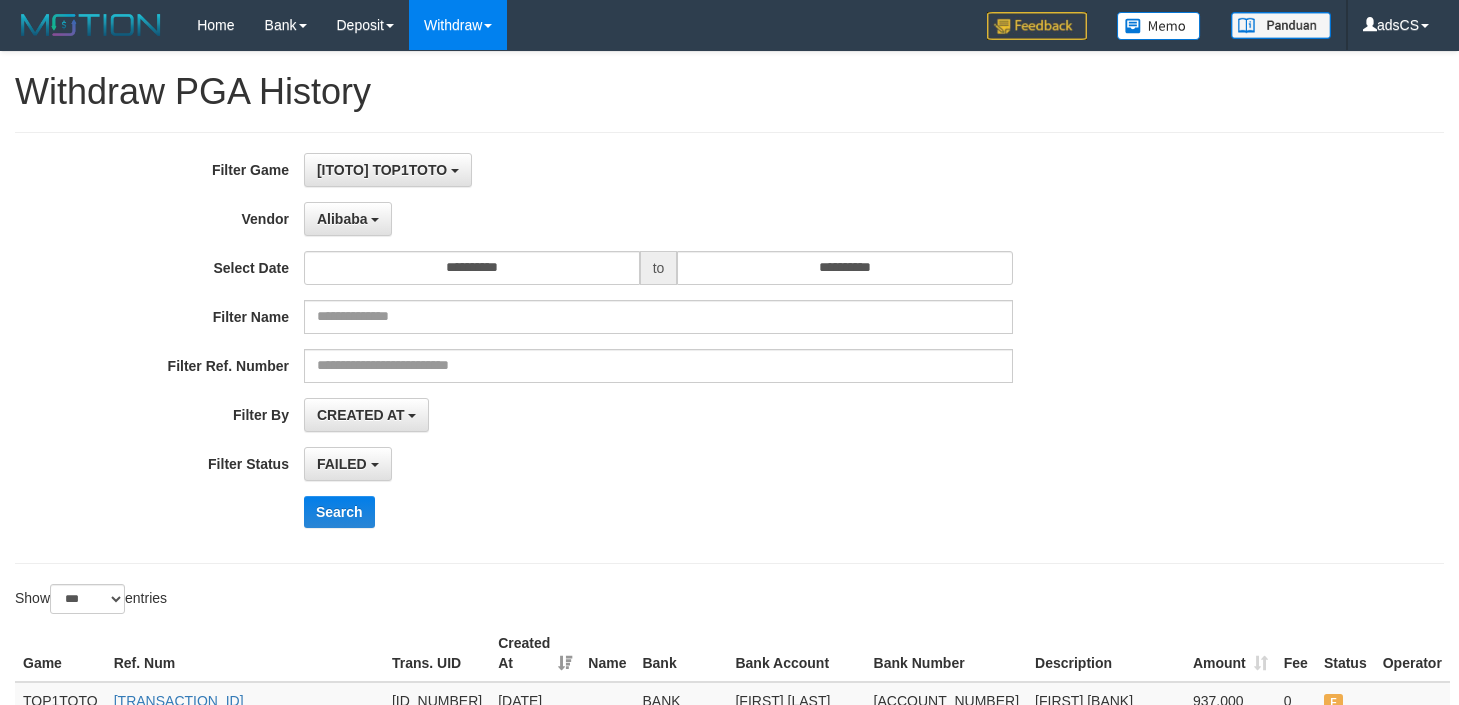 select on "**********" 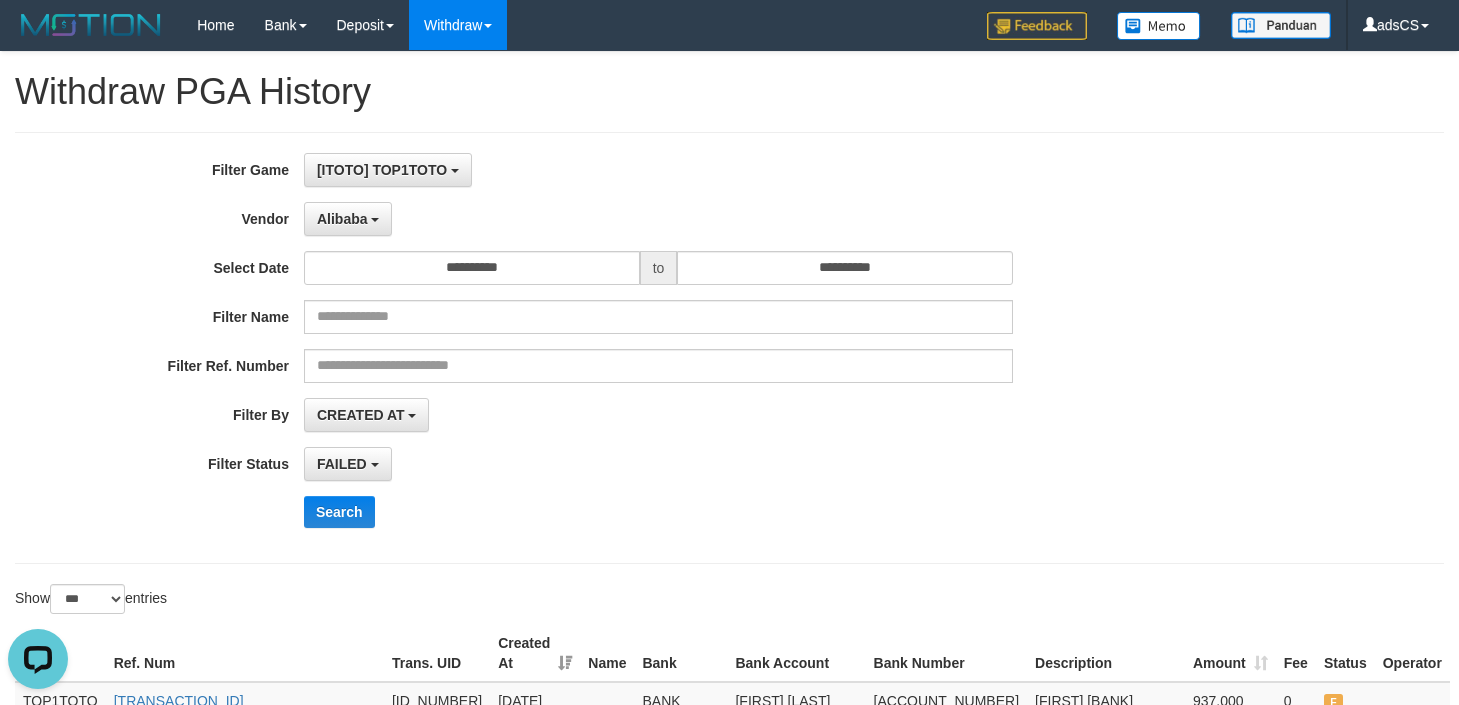 scroll, scrollTop: 0, scrollLeft: 0, axis: both 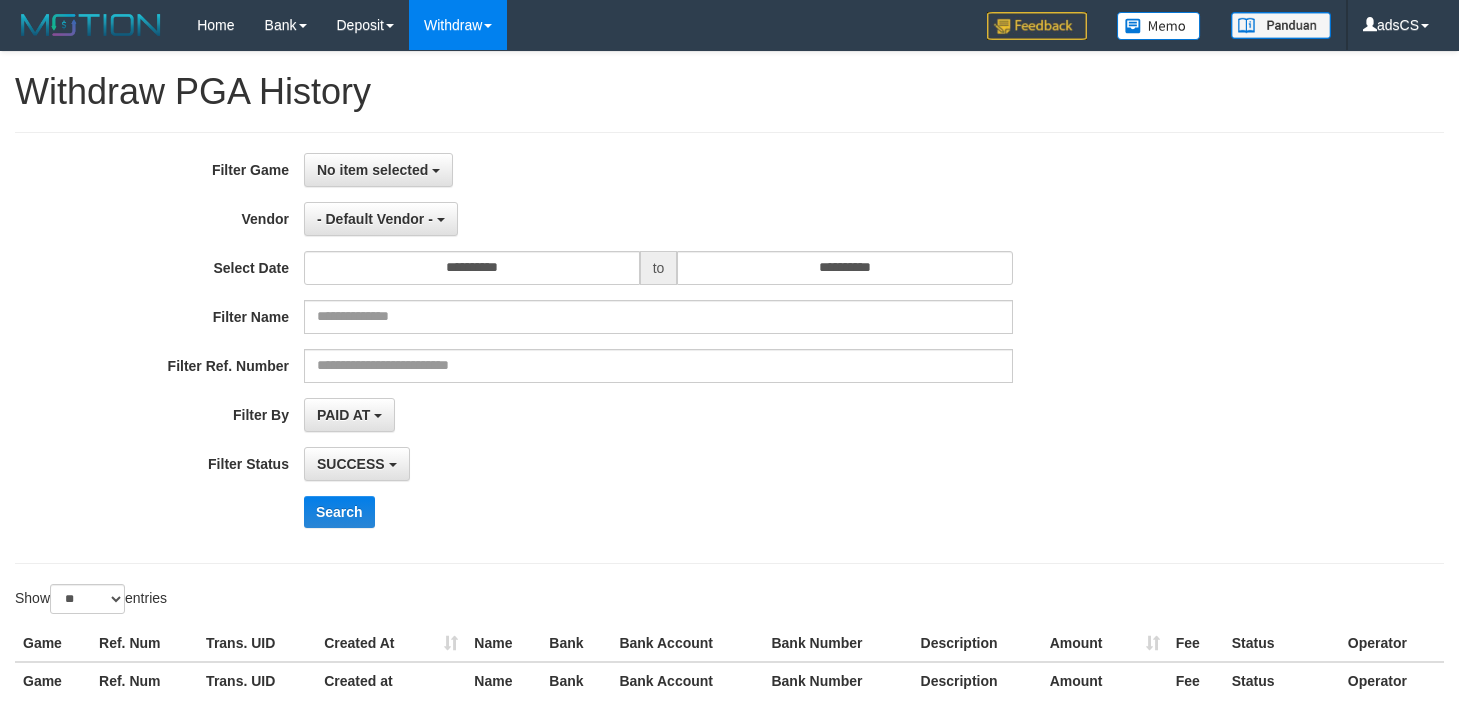 select 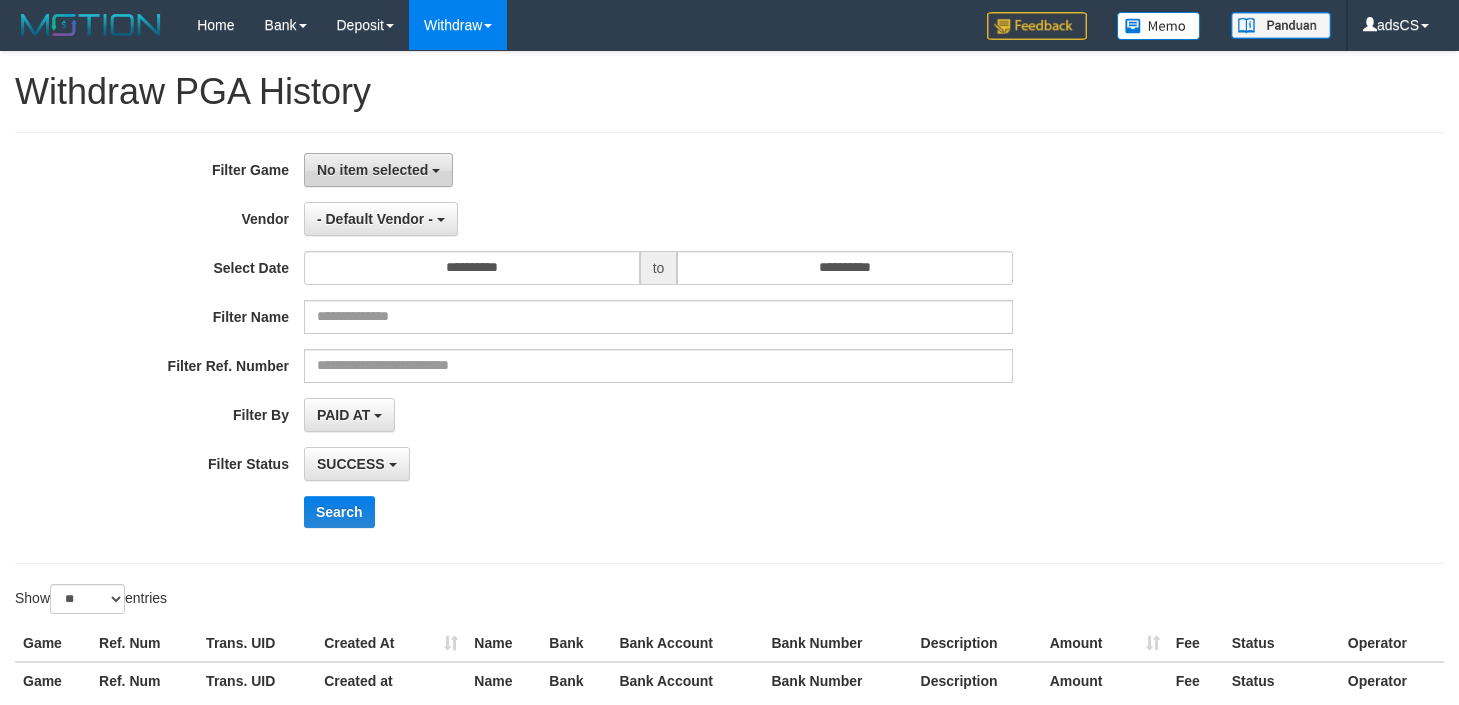 click on "No item selected" at bounding box center (372, 170) 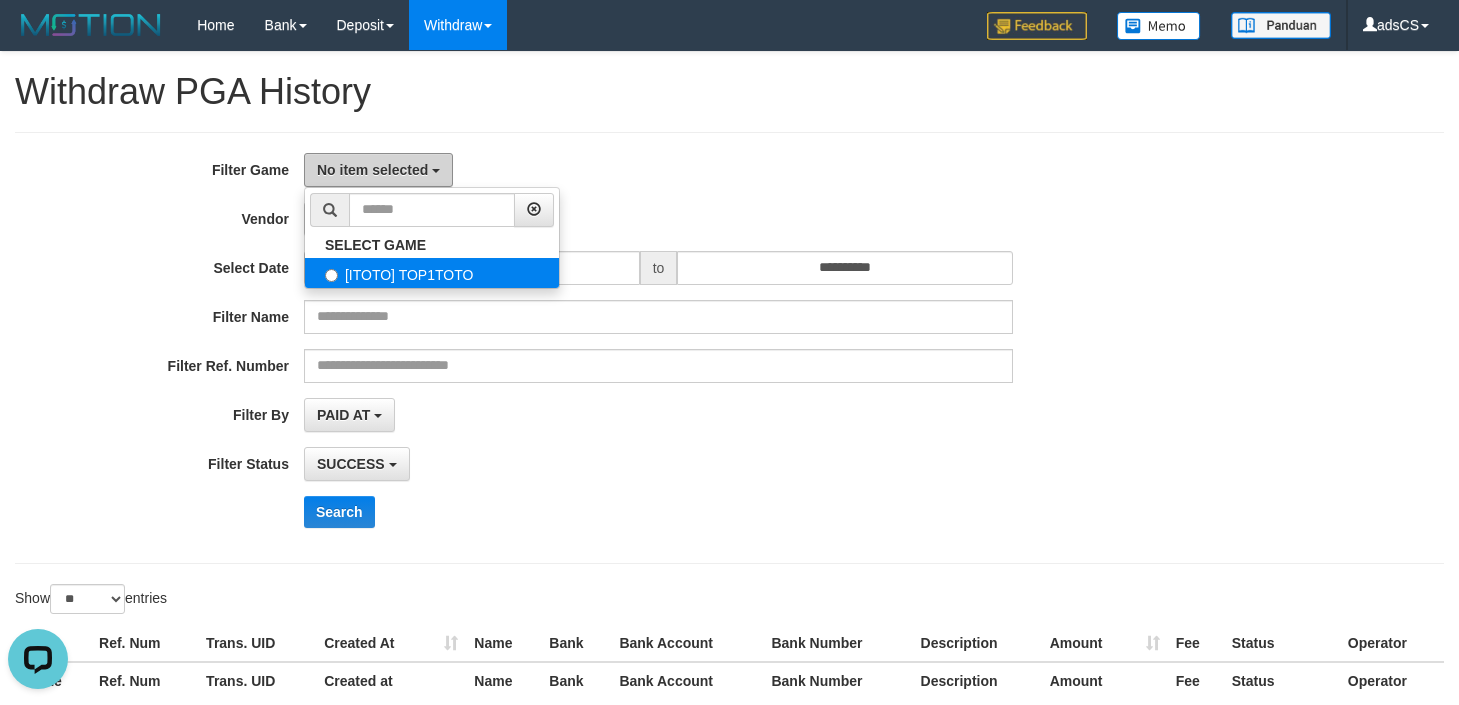 scroll, scrollTop: 0, scrollLeft: 0, axis: both 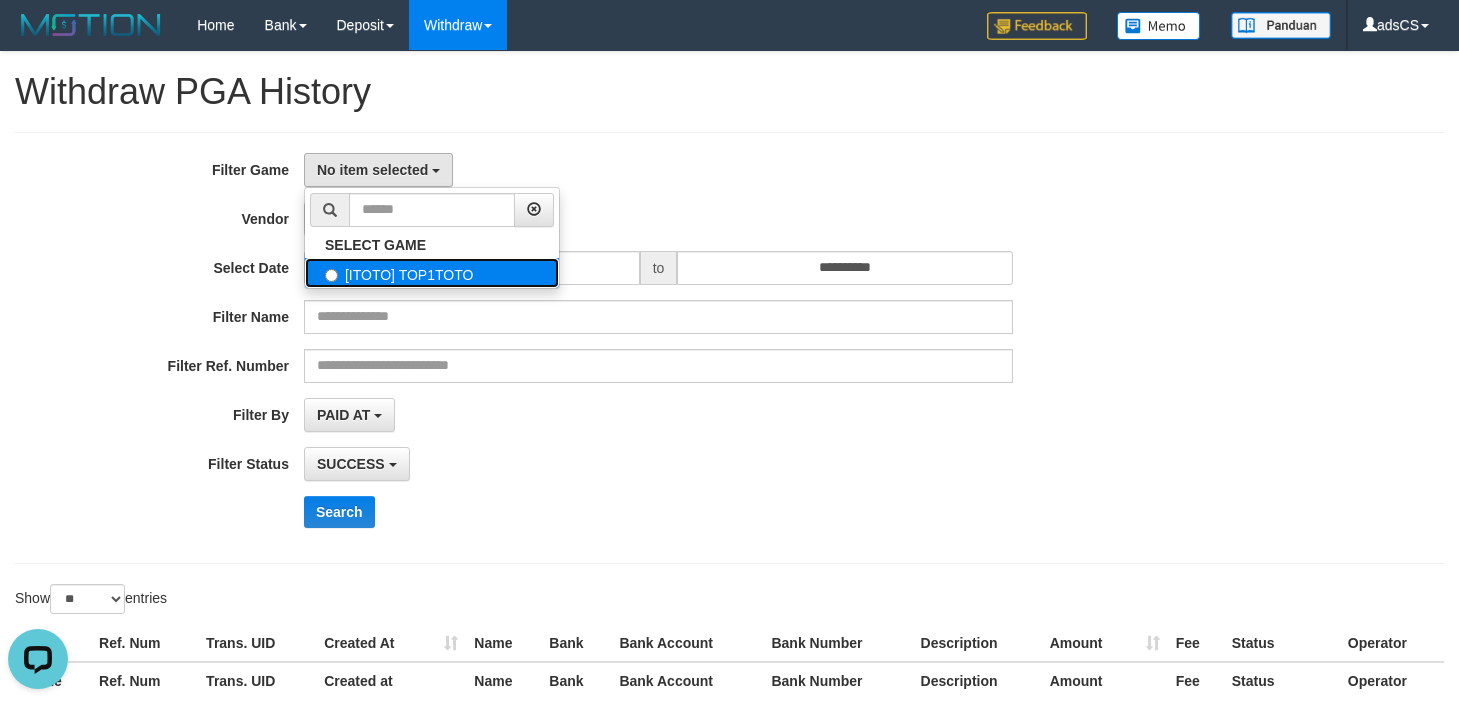 click on "[ITOTO] TOP1TOTO" at bounding box center [432, 273] 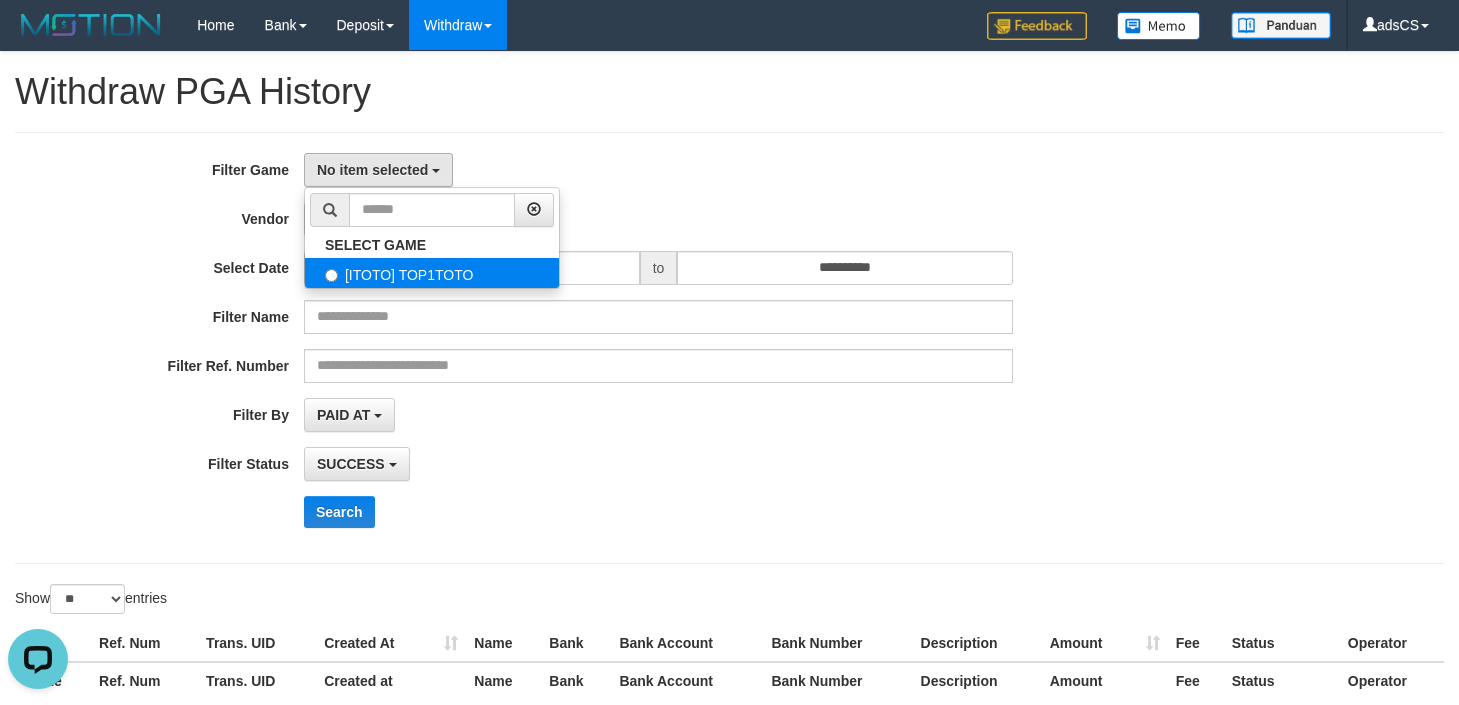 select on "***" 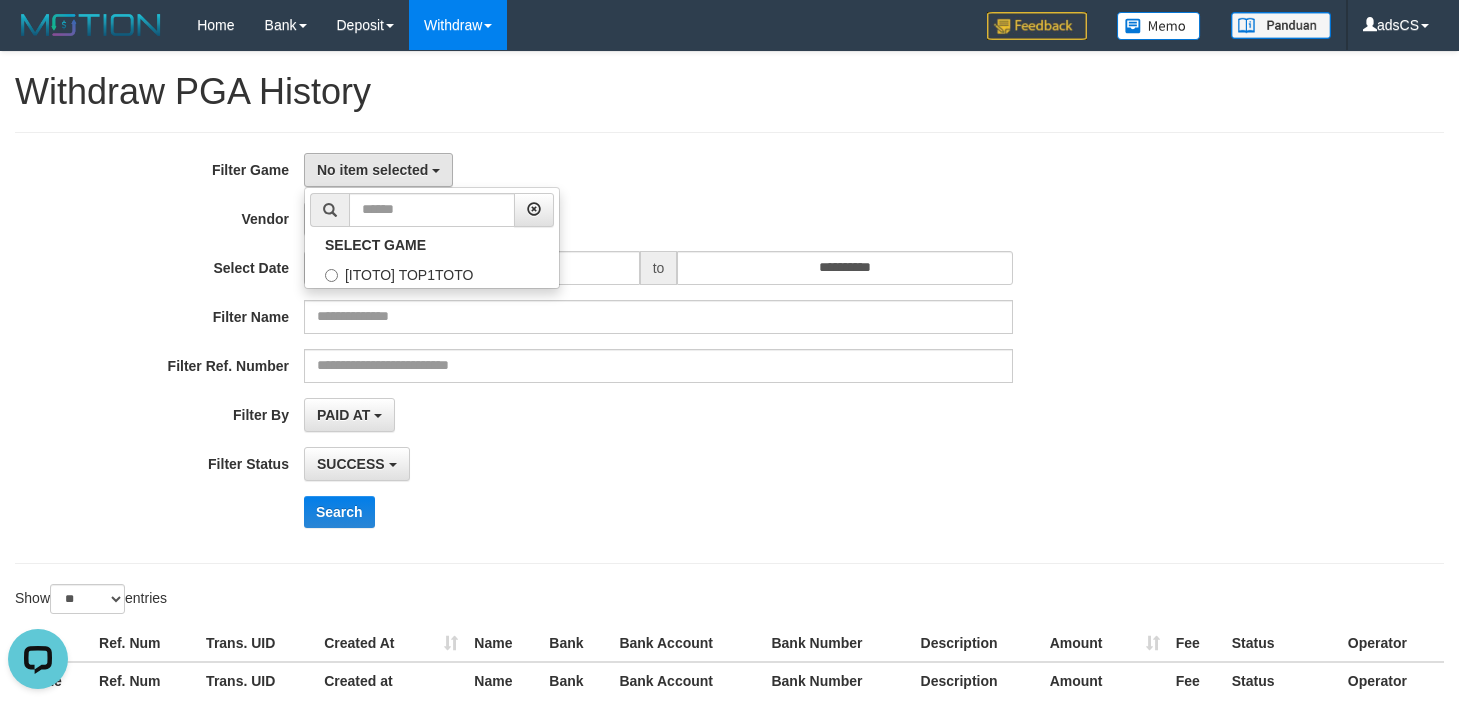 scroll, scrollTop: 18, scrollLeft: 0, axis: vertical 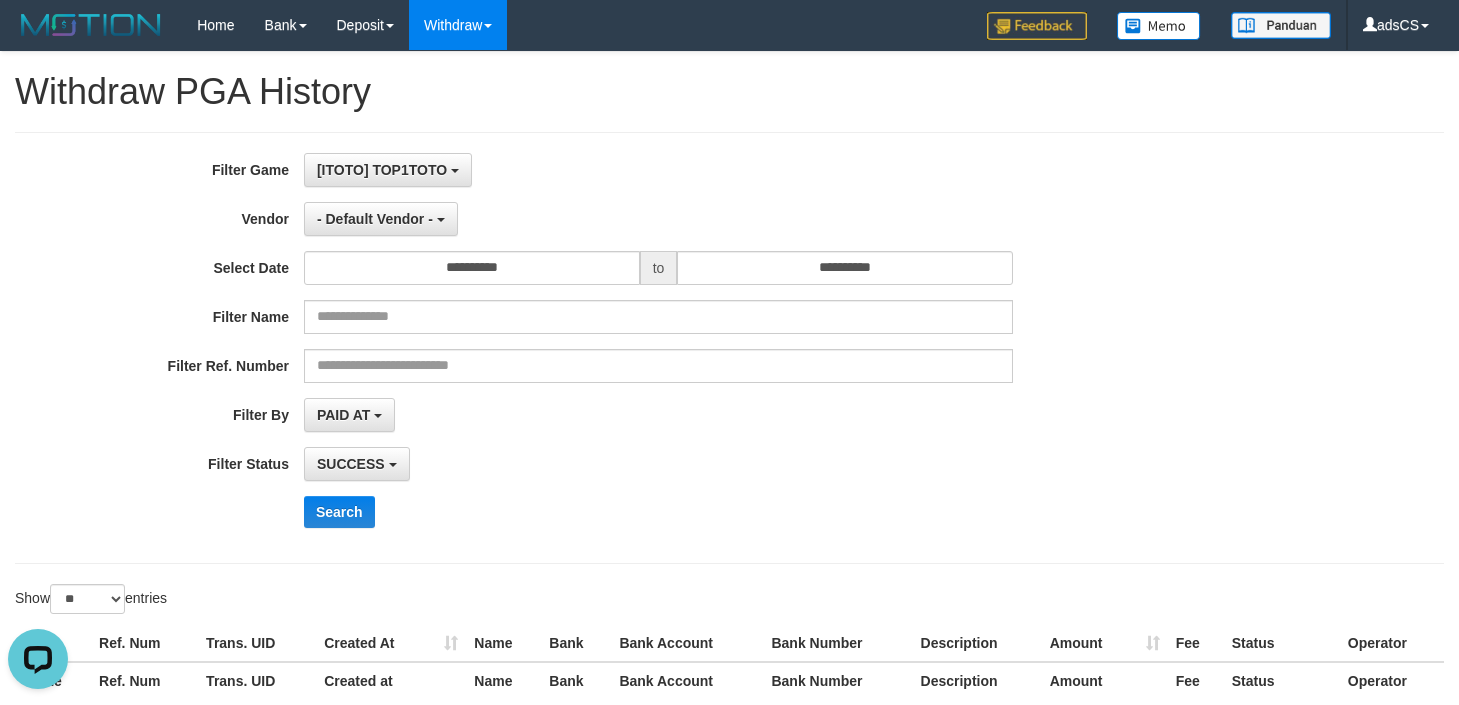 click on "**********" at bounding box center (608, 348) 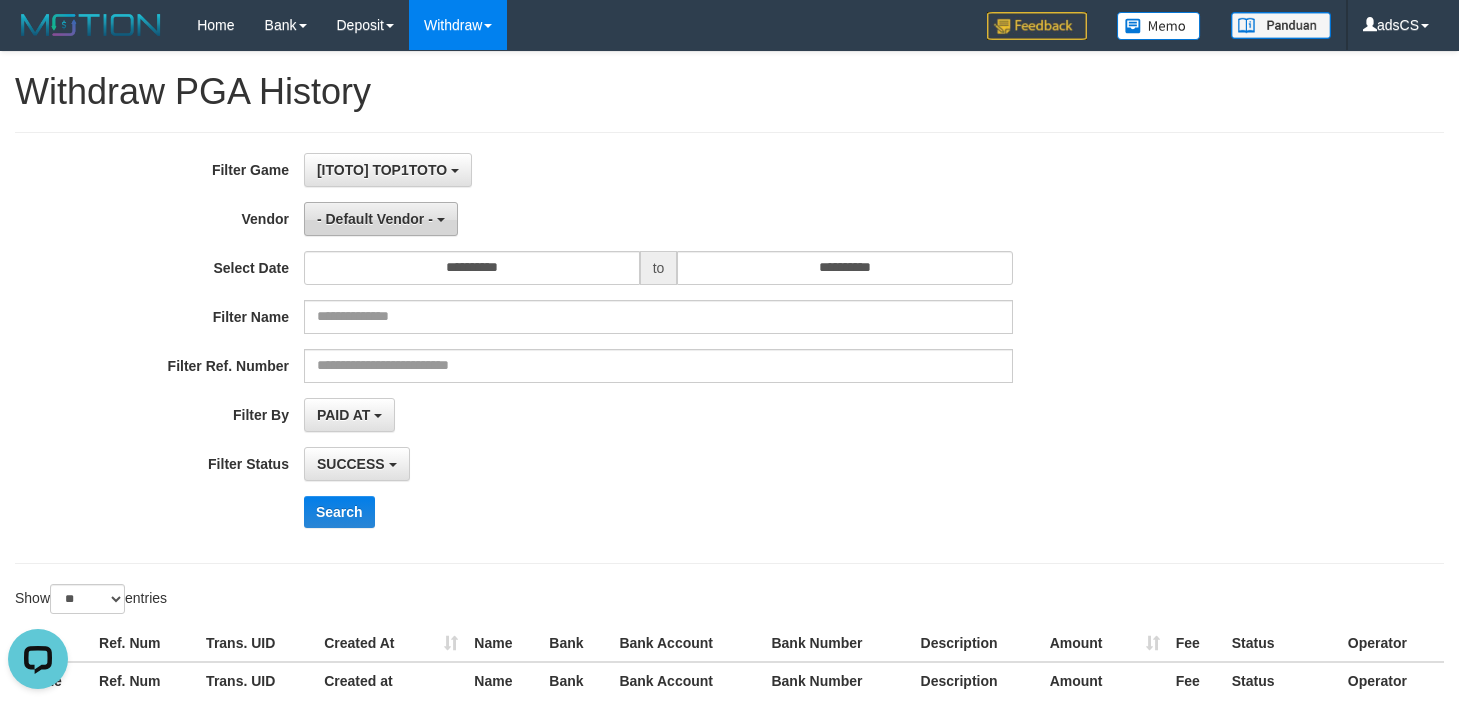 click on "- Default Vendor -" at bounding box center (375, 219) 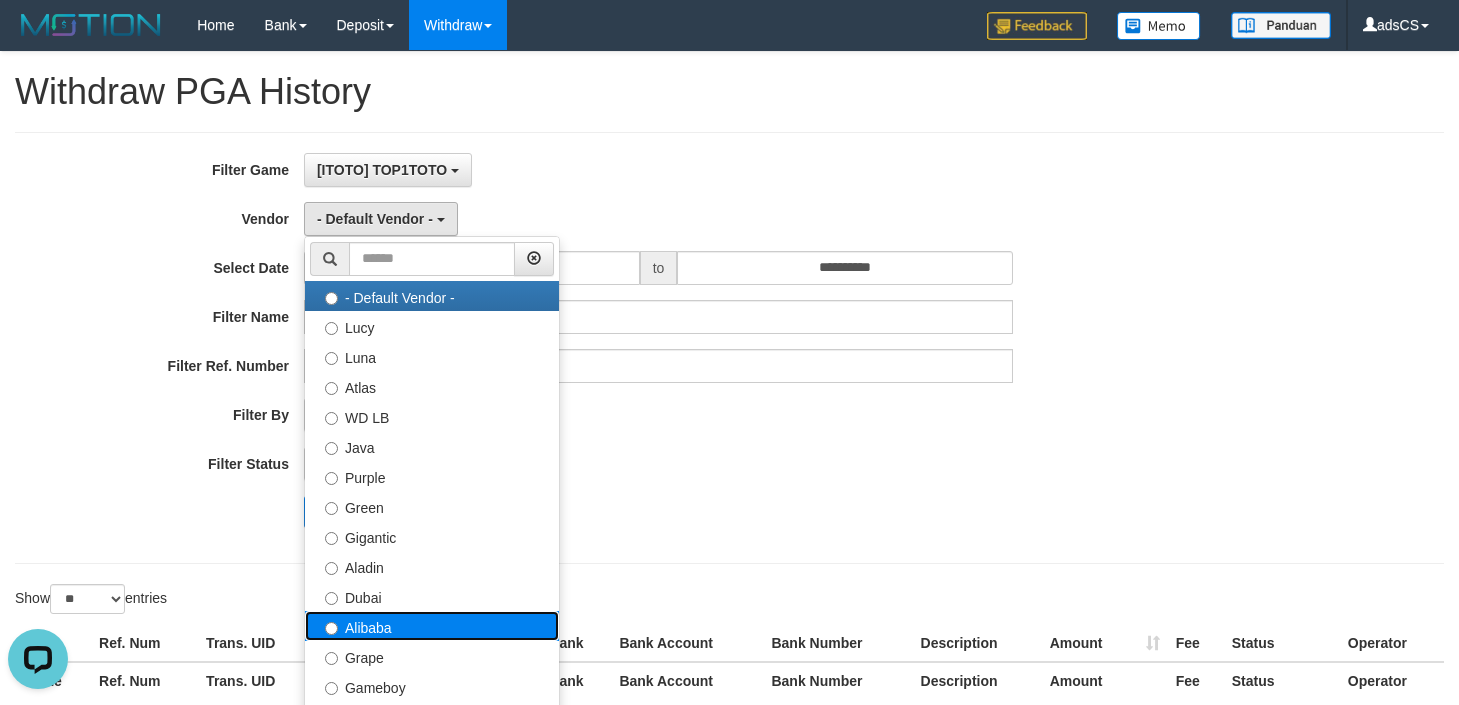 click on "Alibaba" at bounding box center (432, 626) 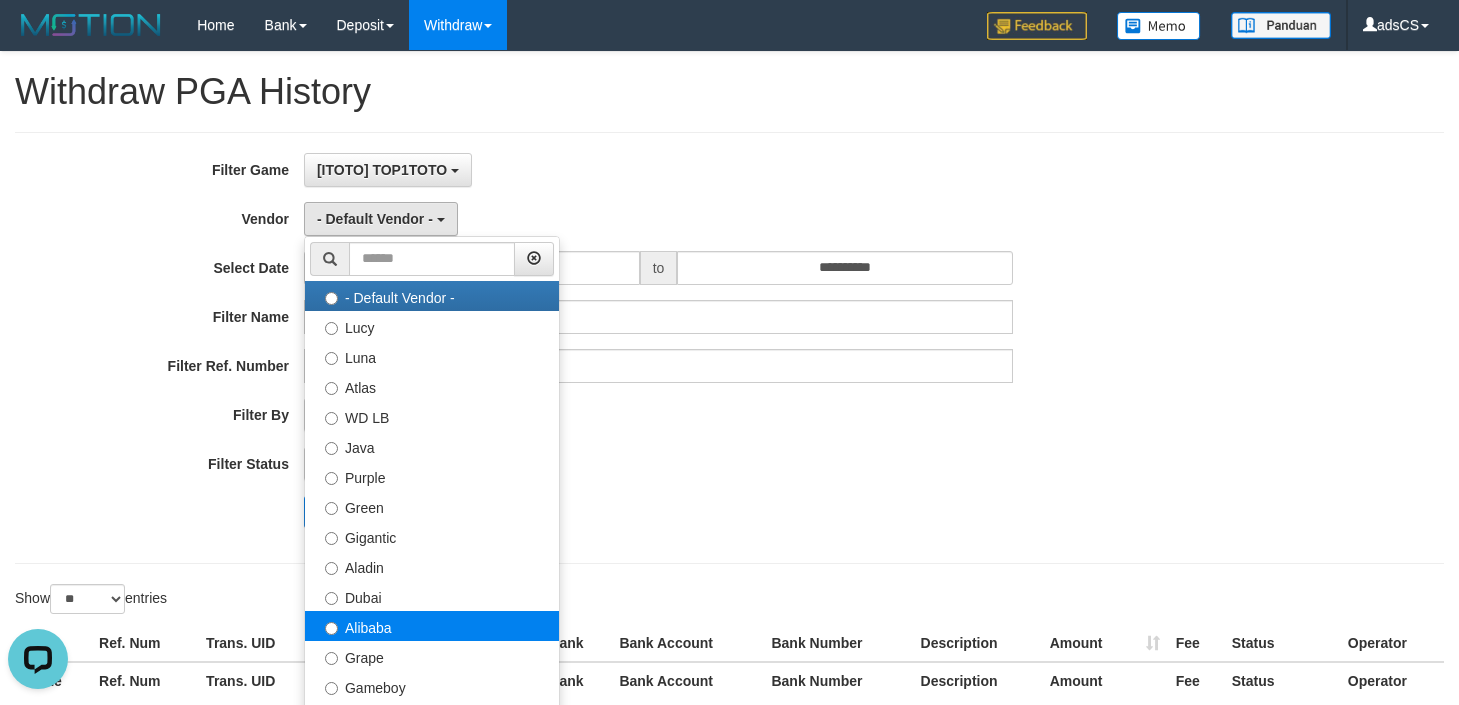 select on "**********" 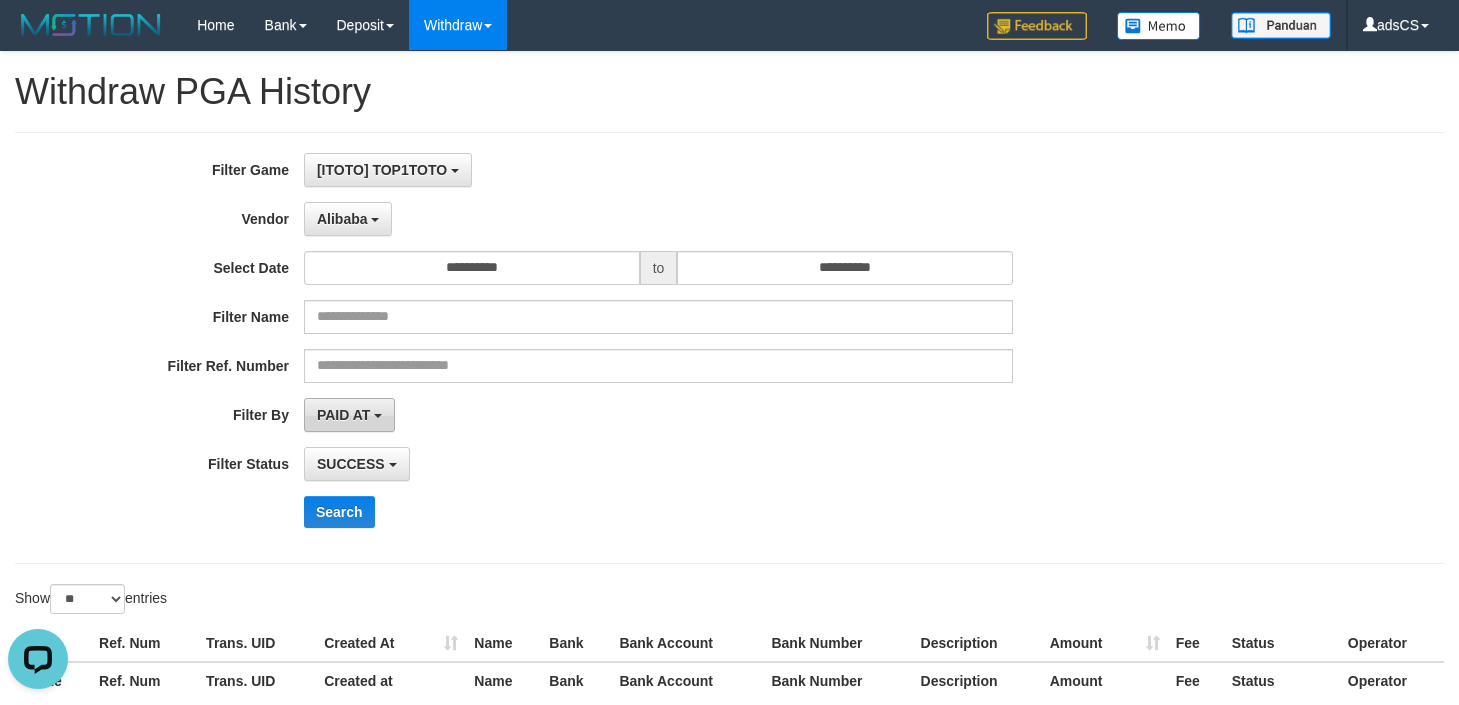 click on "PAID AT" at bounding box center [343, 415] 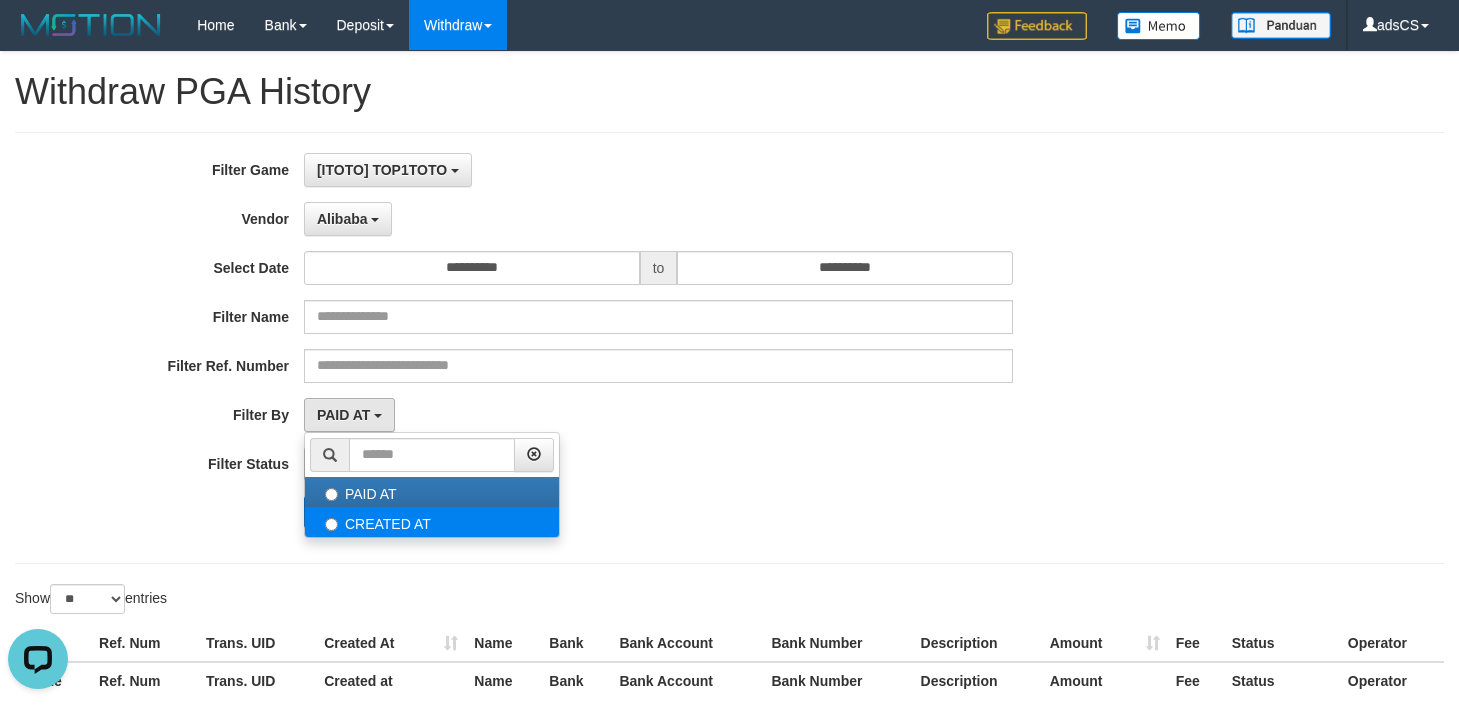 select on "*" 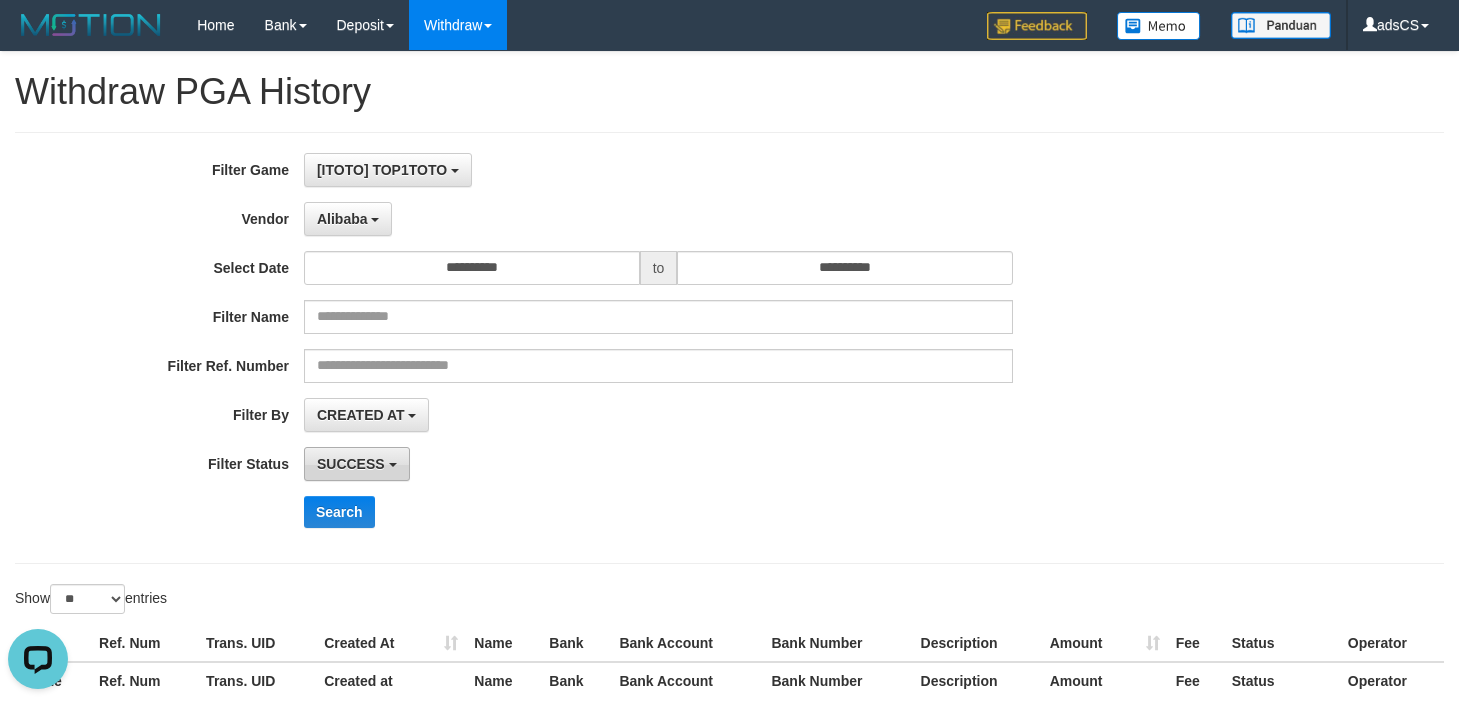 click on "SUCCESS" at bounding box center [351, 464] 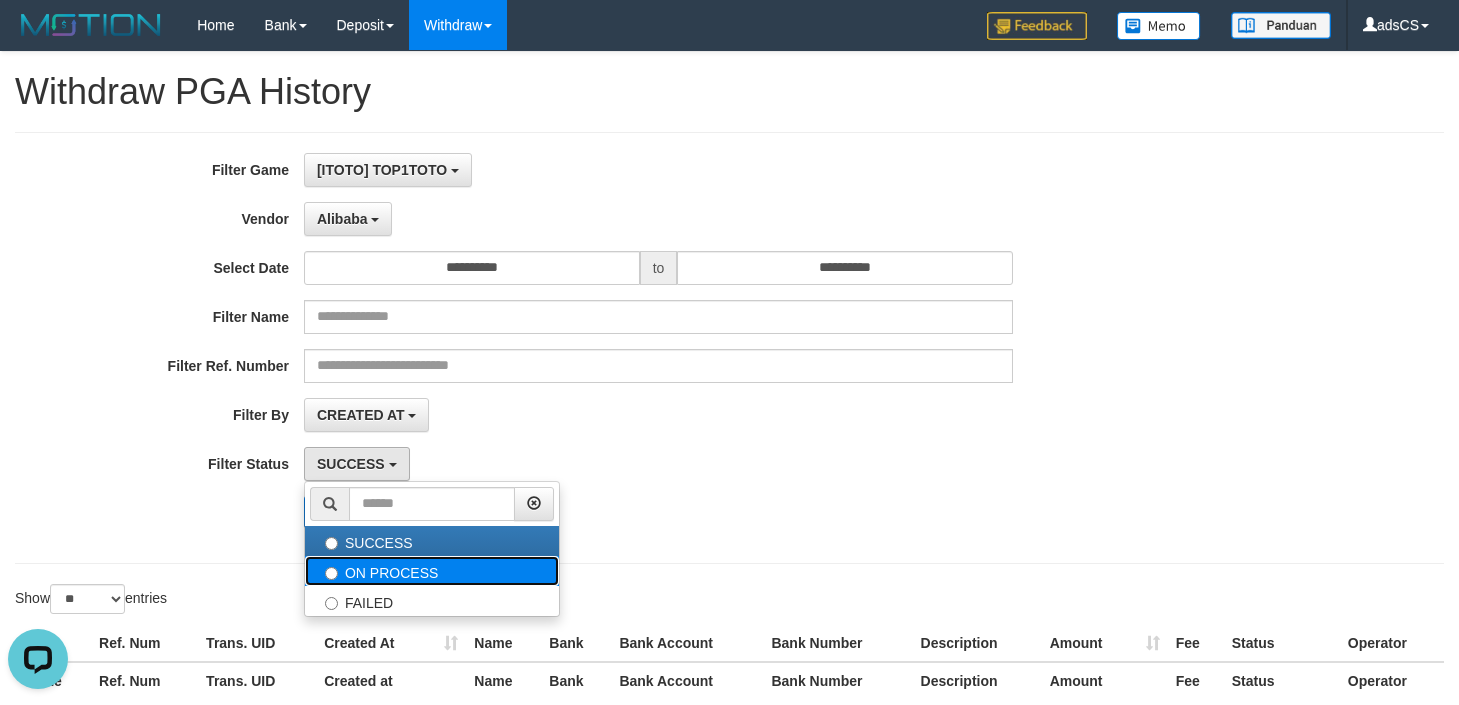 click on "ON PROCESS" at bounding box center [432, 571] 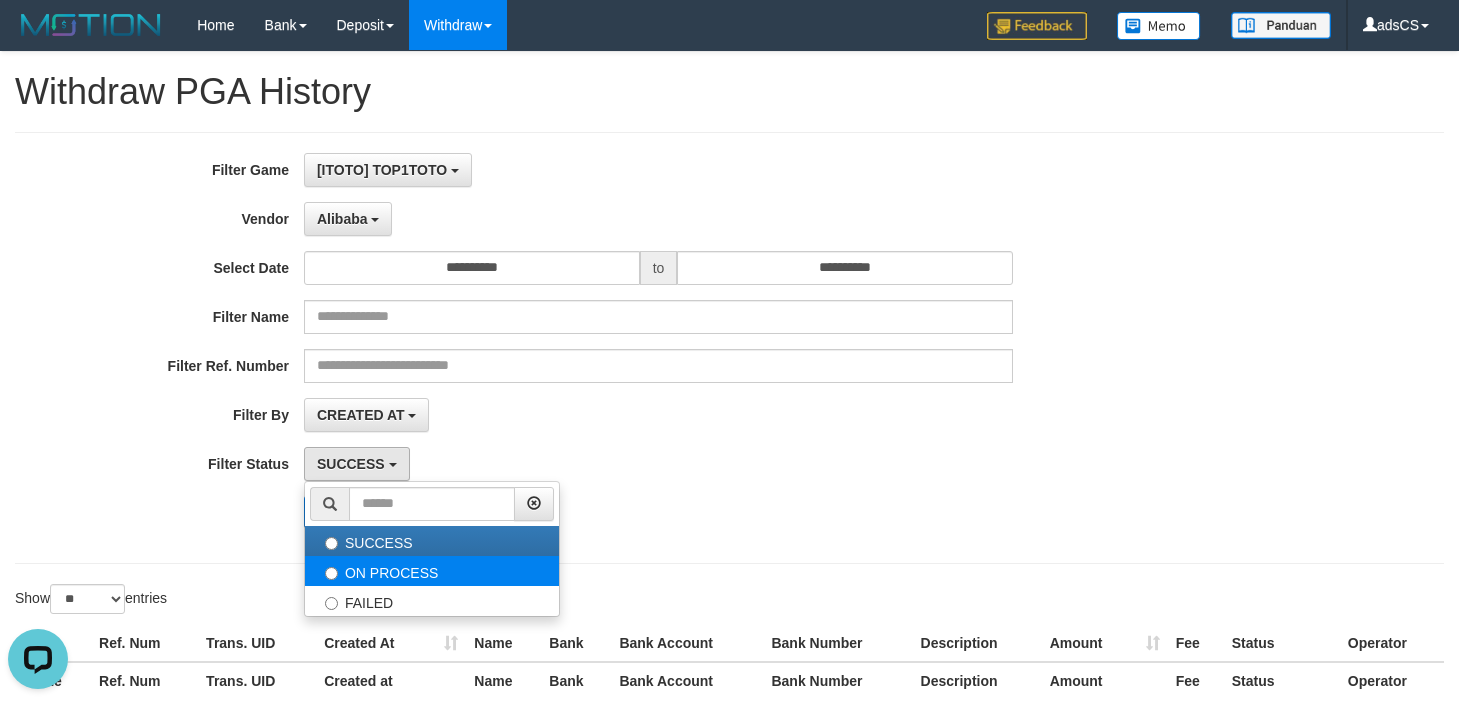 select on "*" 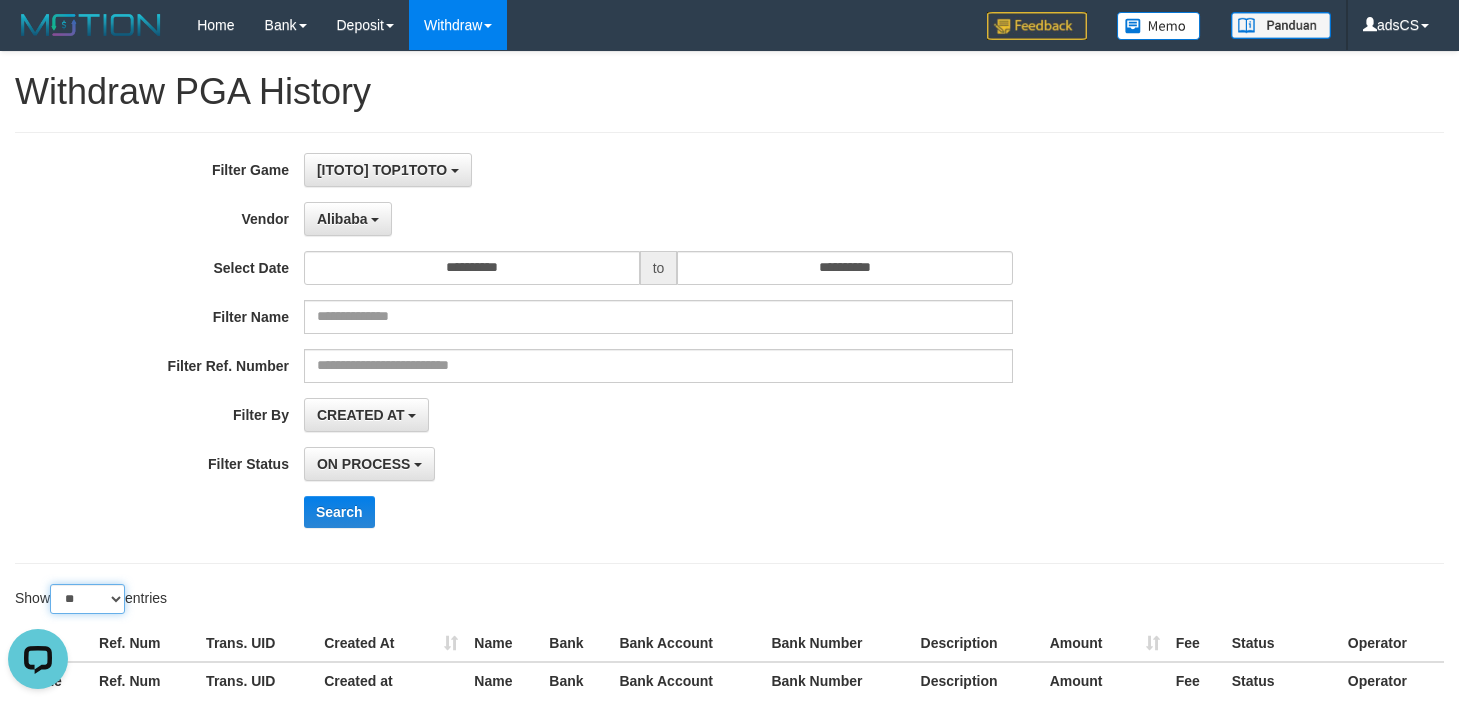 click on "** ** ** ***" at bounding box center [87, 599] 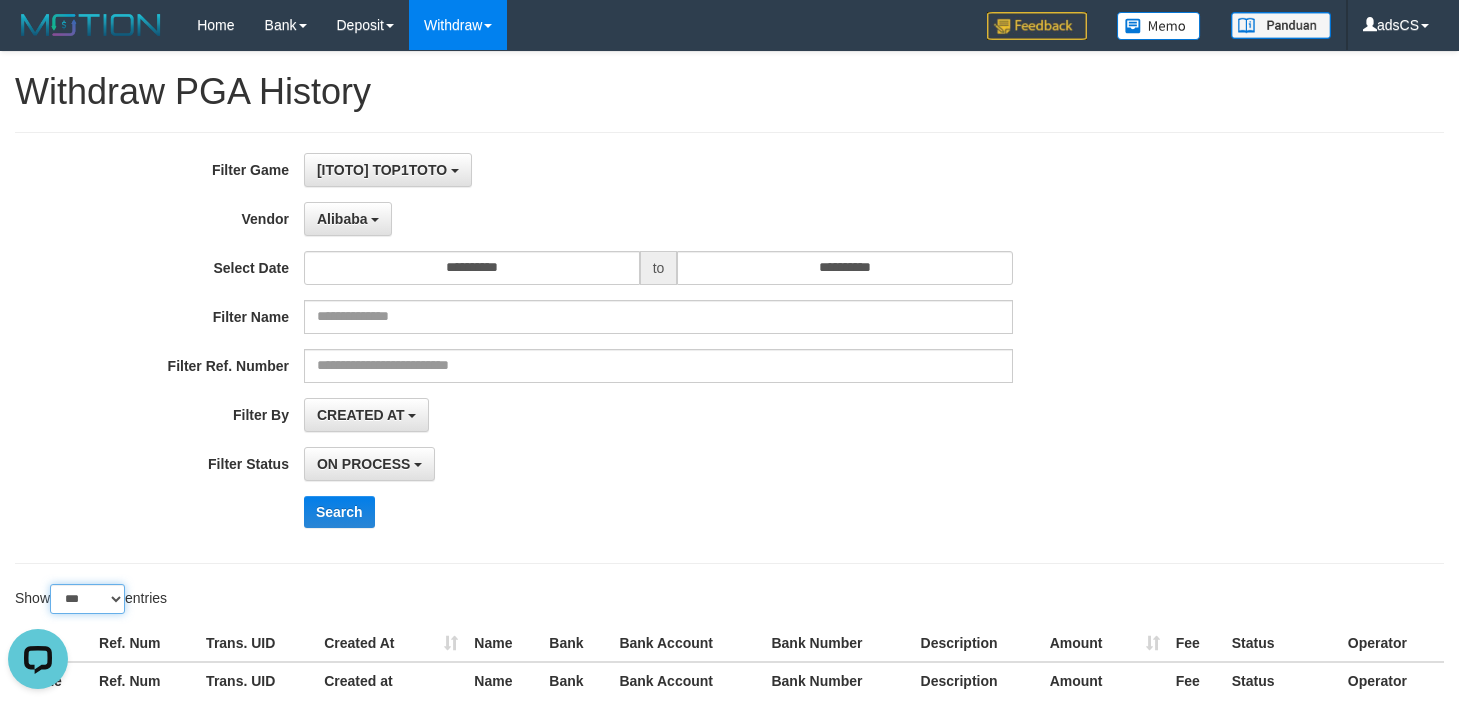 click on "** ** ** ***" at bounding box center [87, 599] 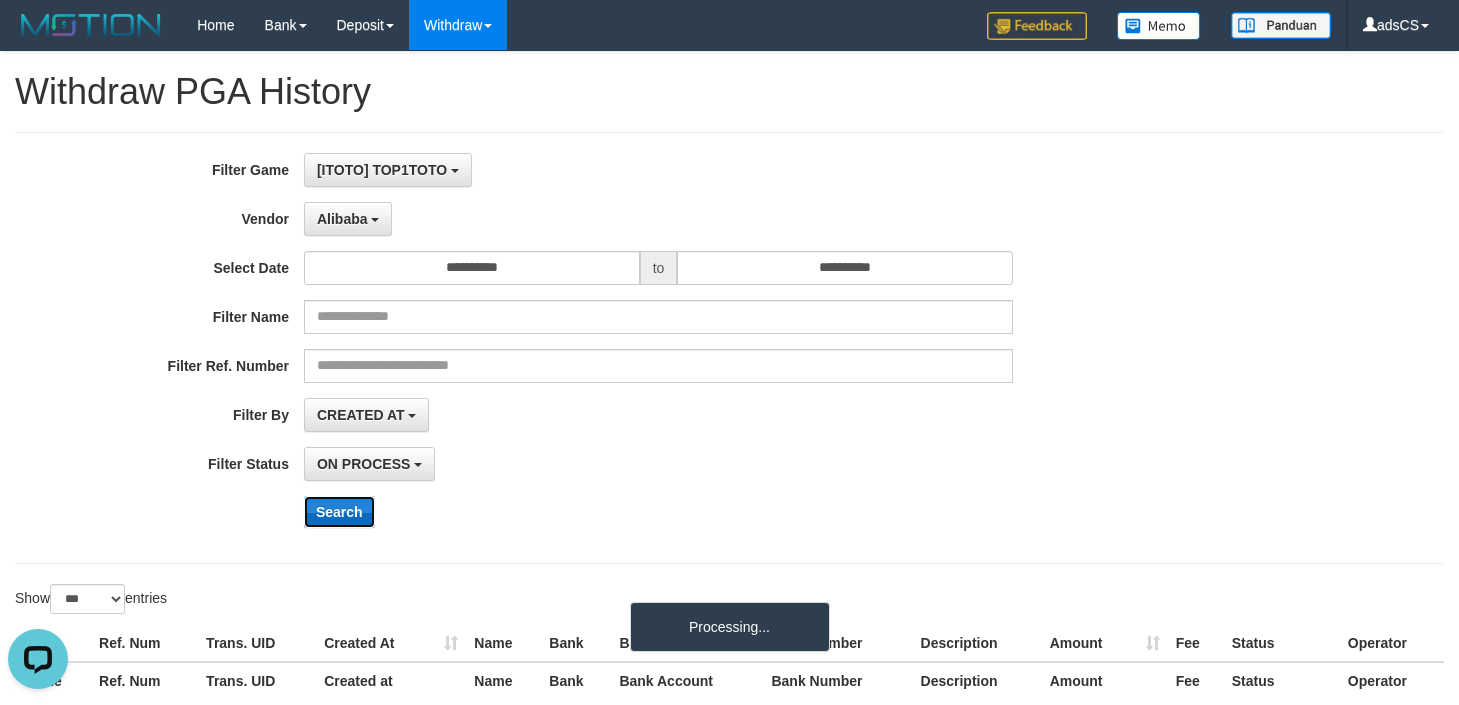 click on "Search" at bounding box center [339, 512] 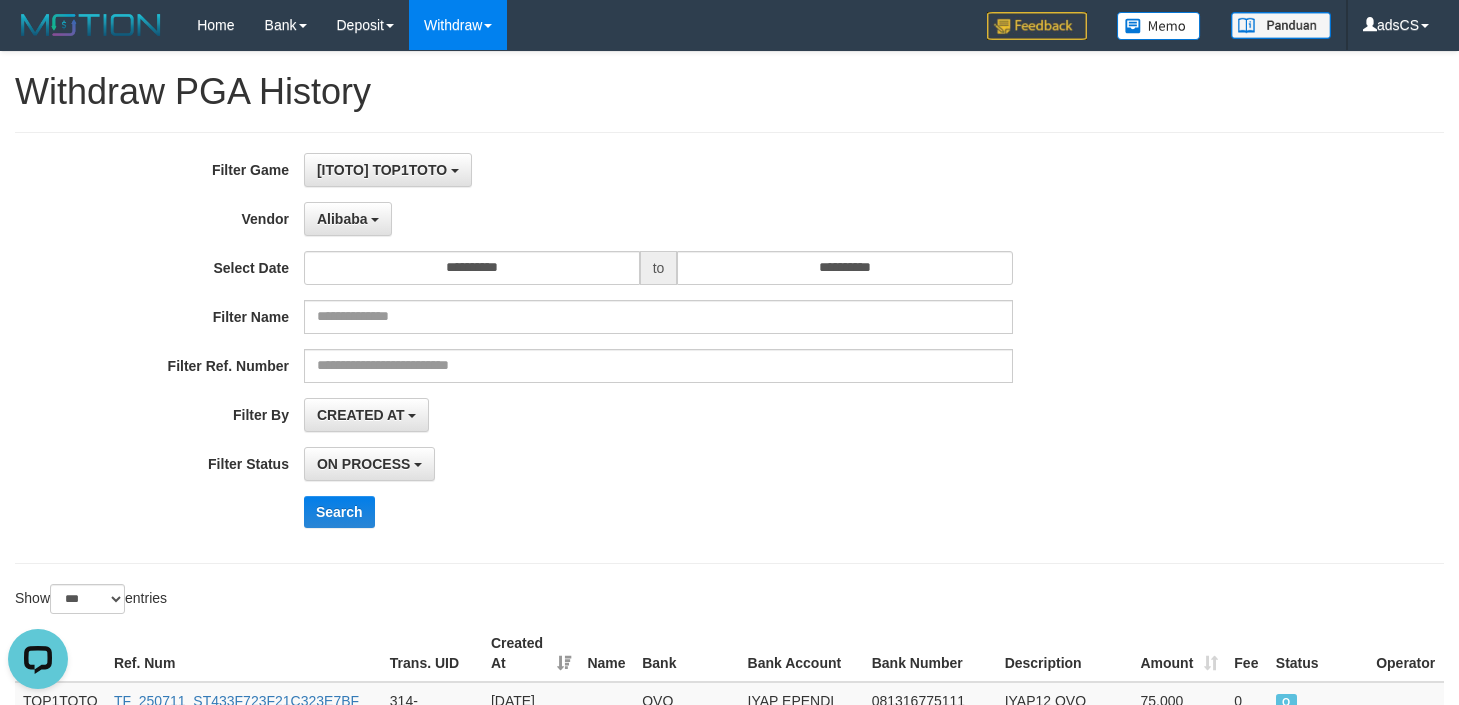 click on "CREATED AT
PAID AT
CREATED AT" at bounding box center (658, 415) 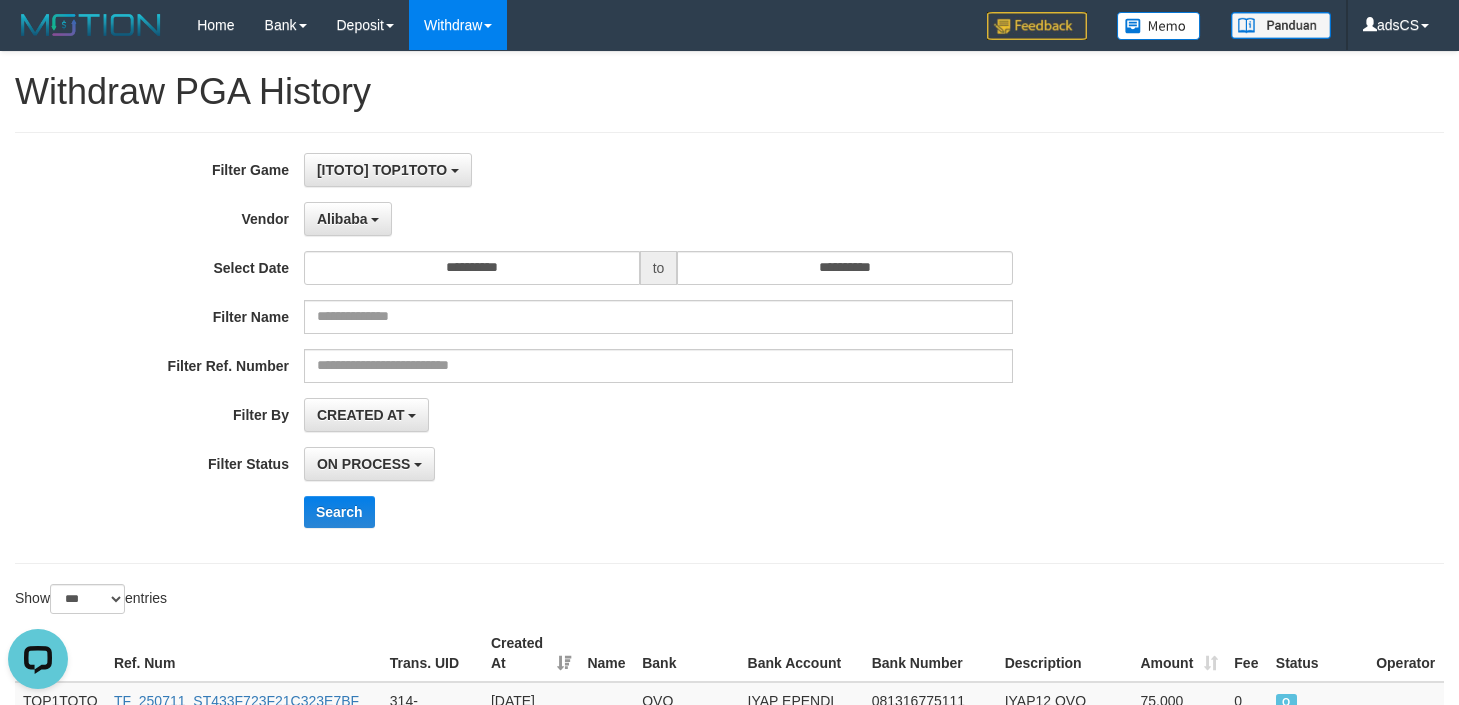 scroll, scrollTop: 4660, scrollLeft: 0, axis: vertical 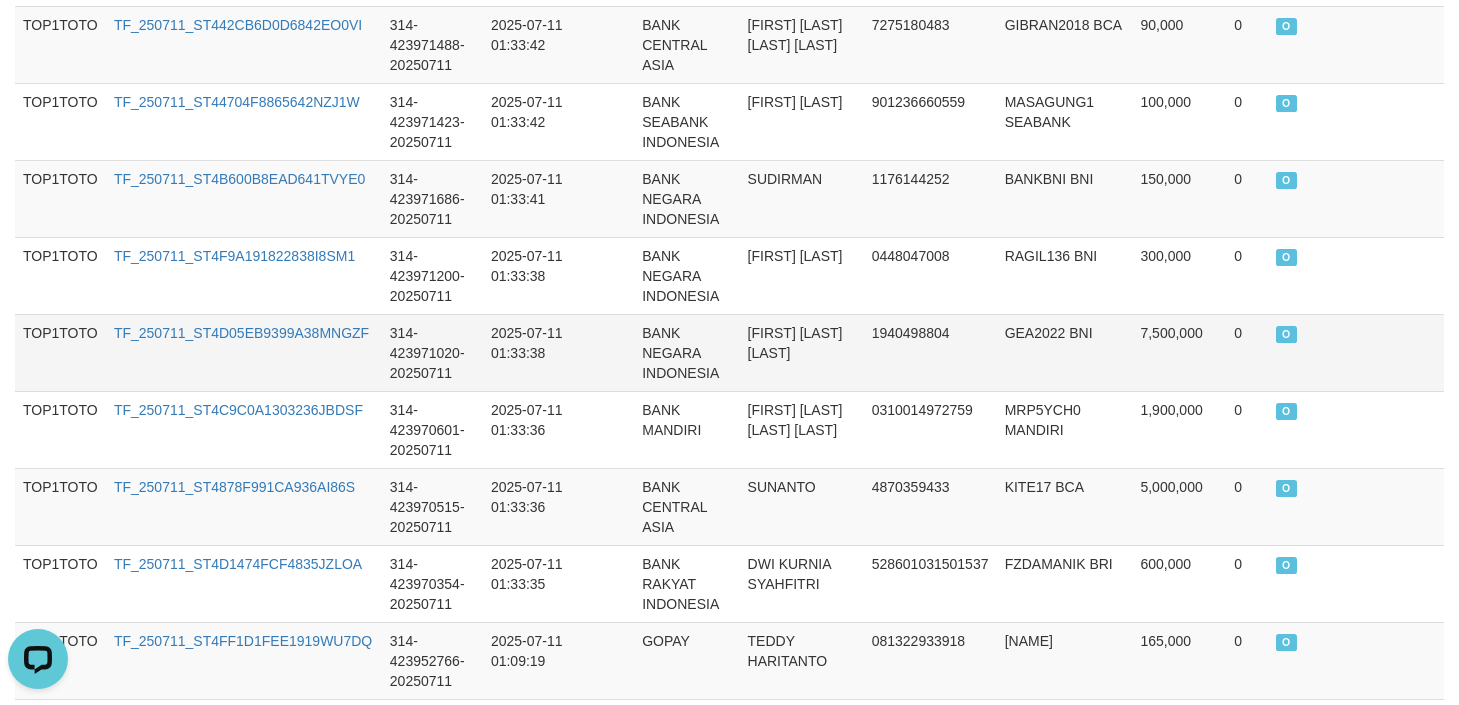 click on "314-423971020-20250711" at bounding box center [432, 352] 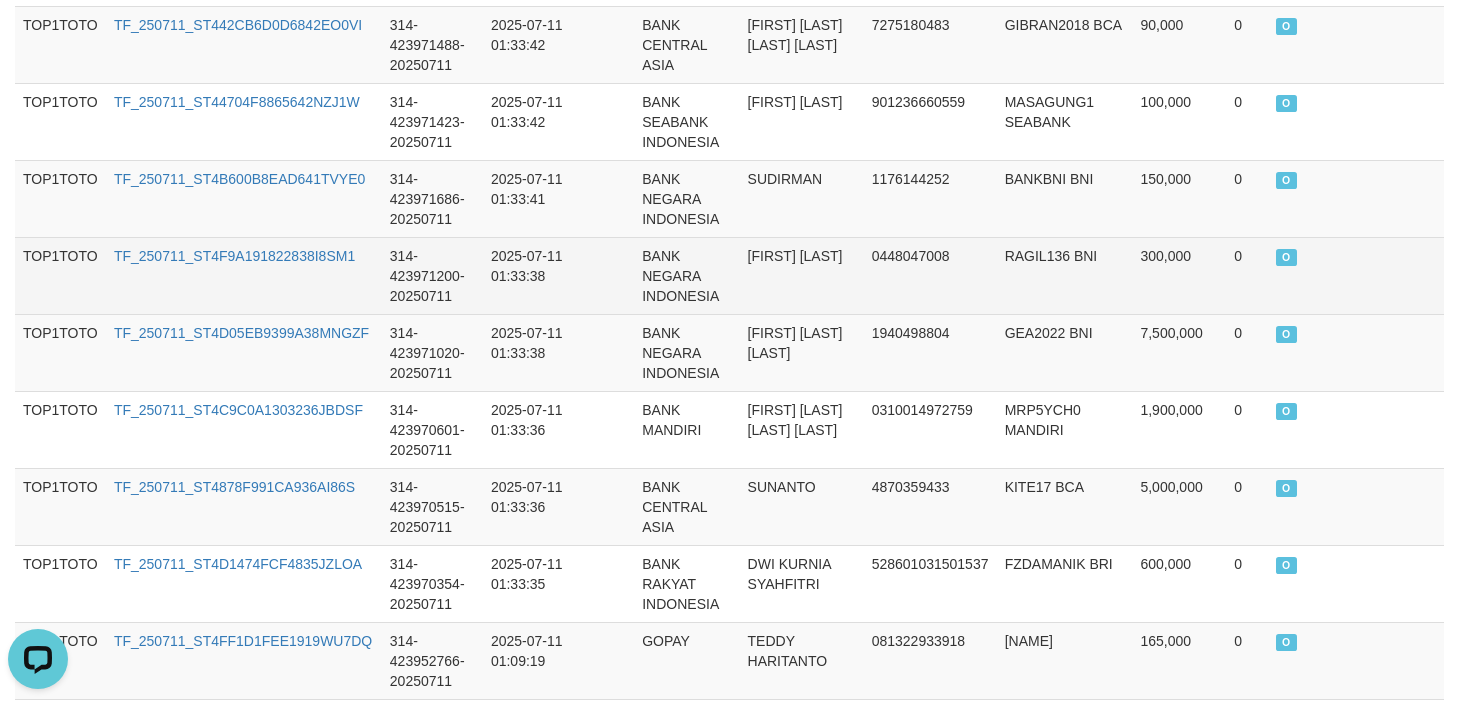 click on "0448047008" at bounding box center (930, 275) 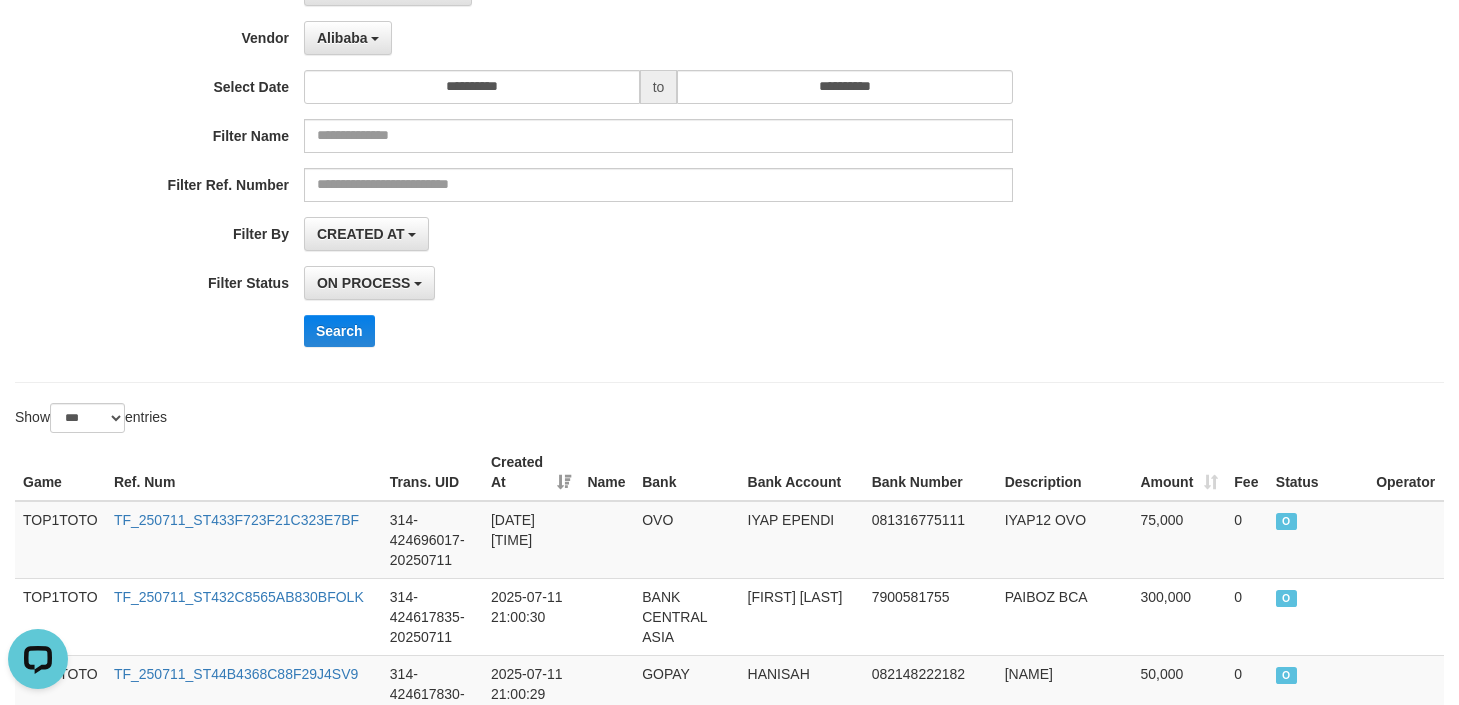 scroll, scrollTop: 0, scrollLeft: 0, axis: both 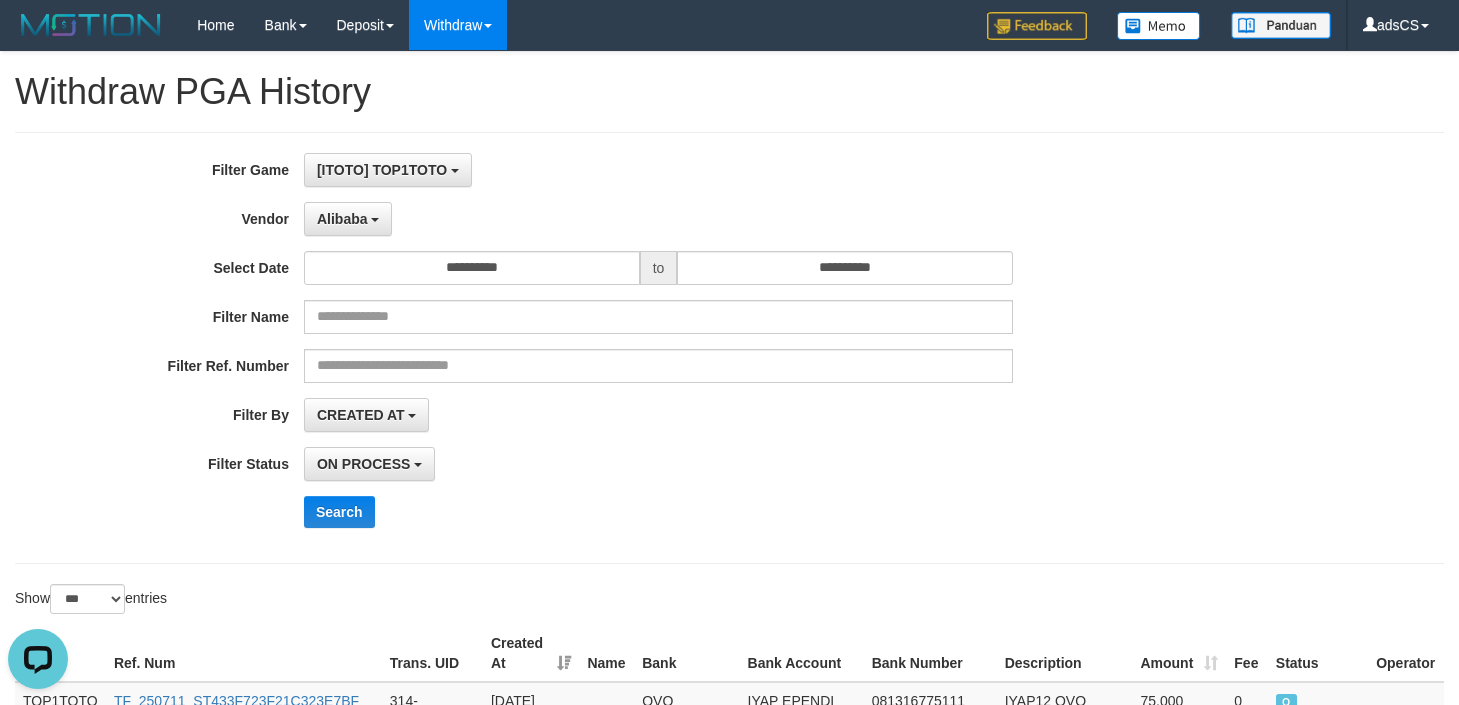 click on "**********" at bounding box center [608, 348] 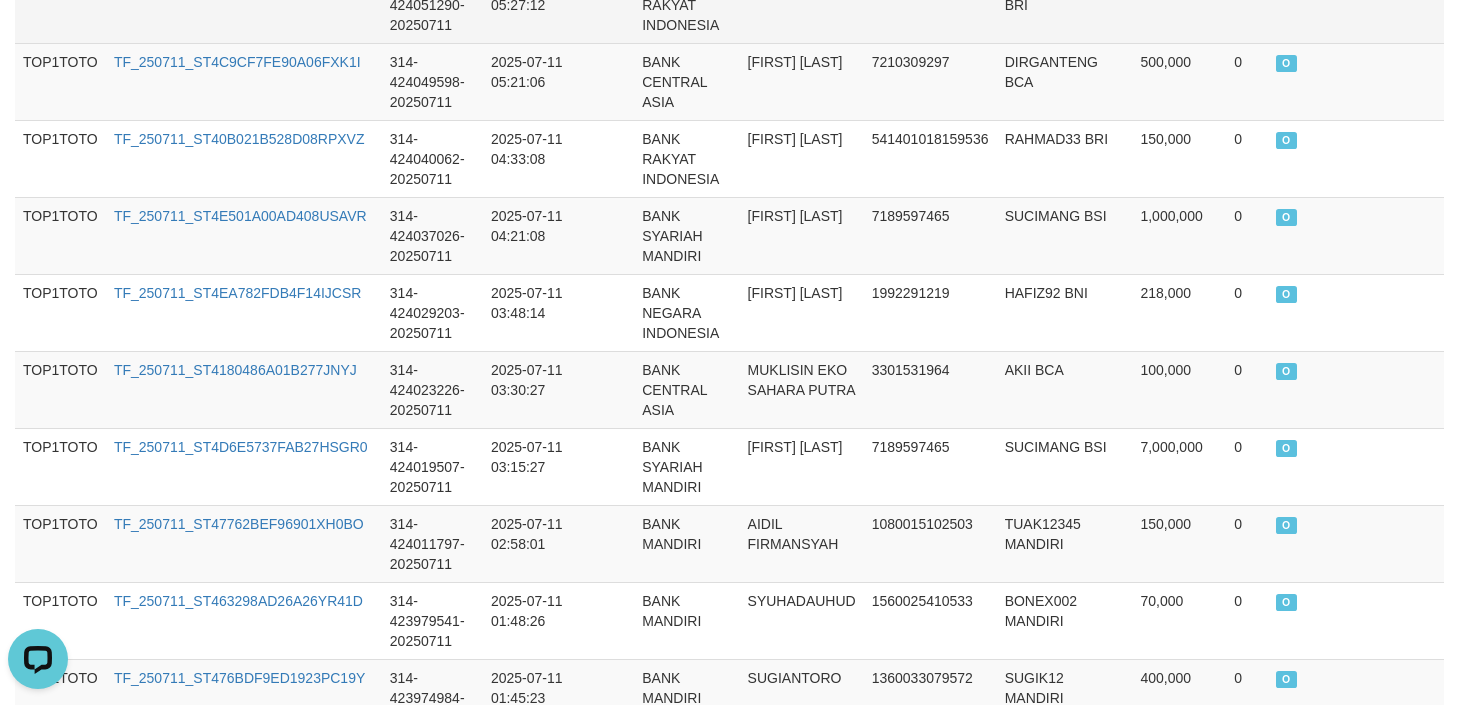 scroll, scrollTop: 5045, scrollLeft: 0, axis: vertical 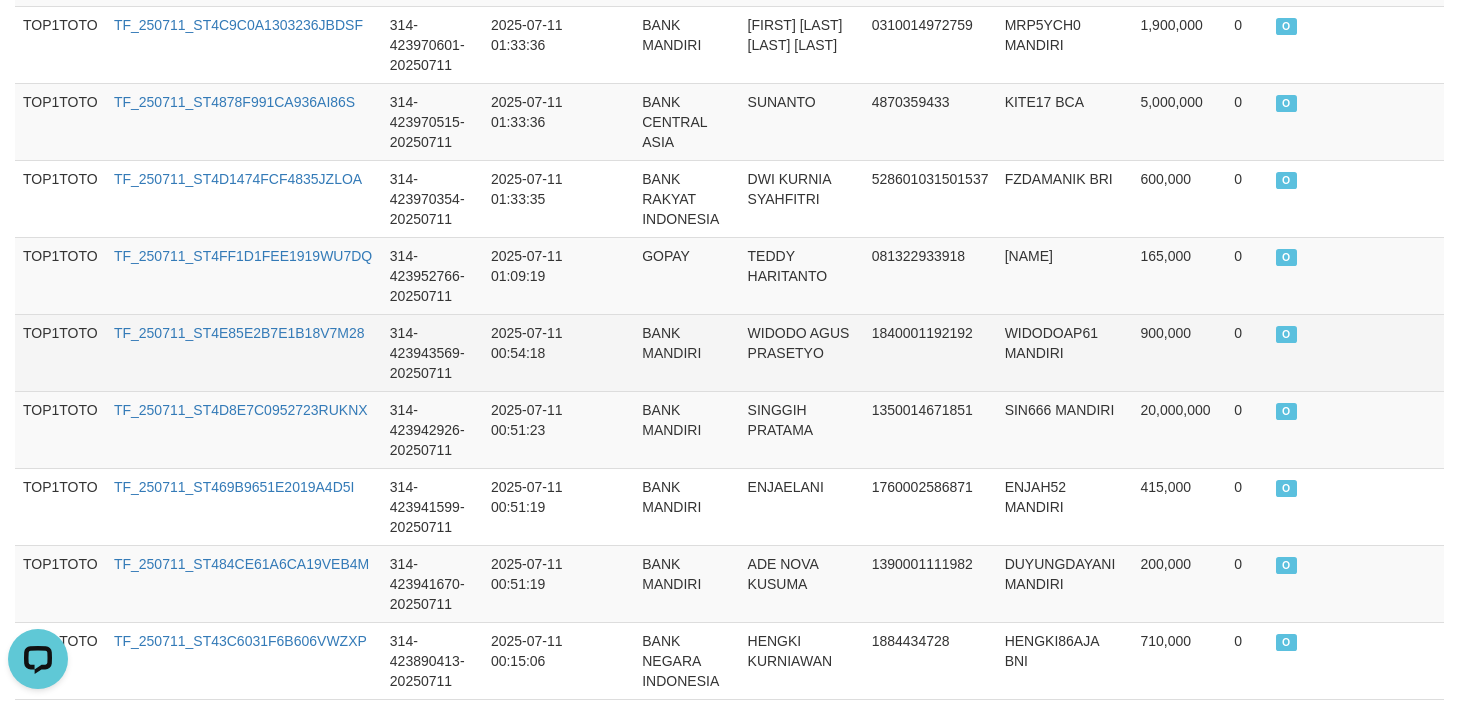 click on "WIDODOAP61 MANDIRI" at bounding box center (1065, 352) 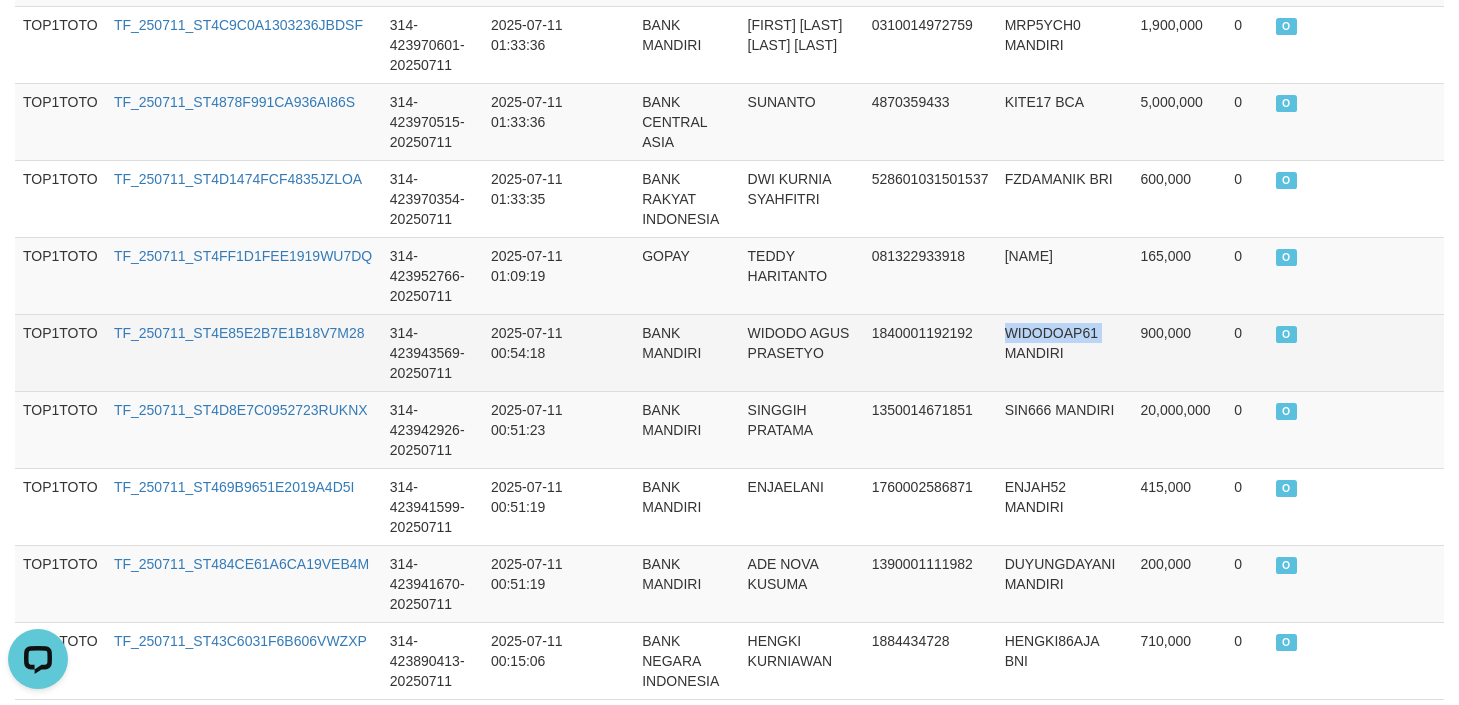 click on "WIDODOAP61 MANDIRI" at bounding box center (1065, 352) 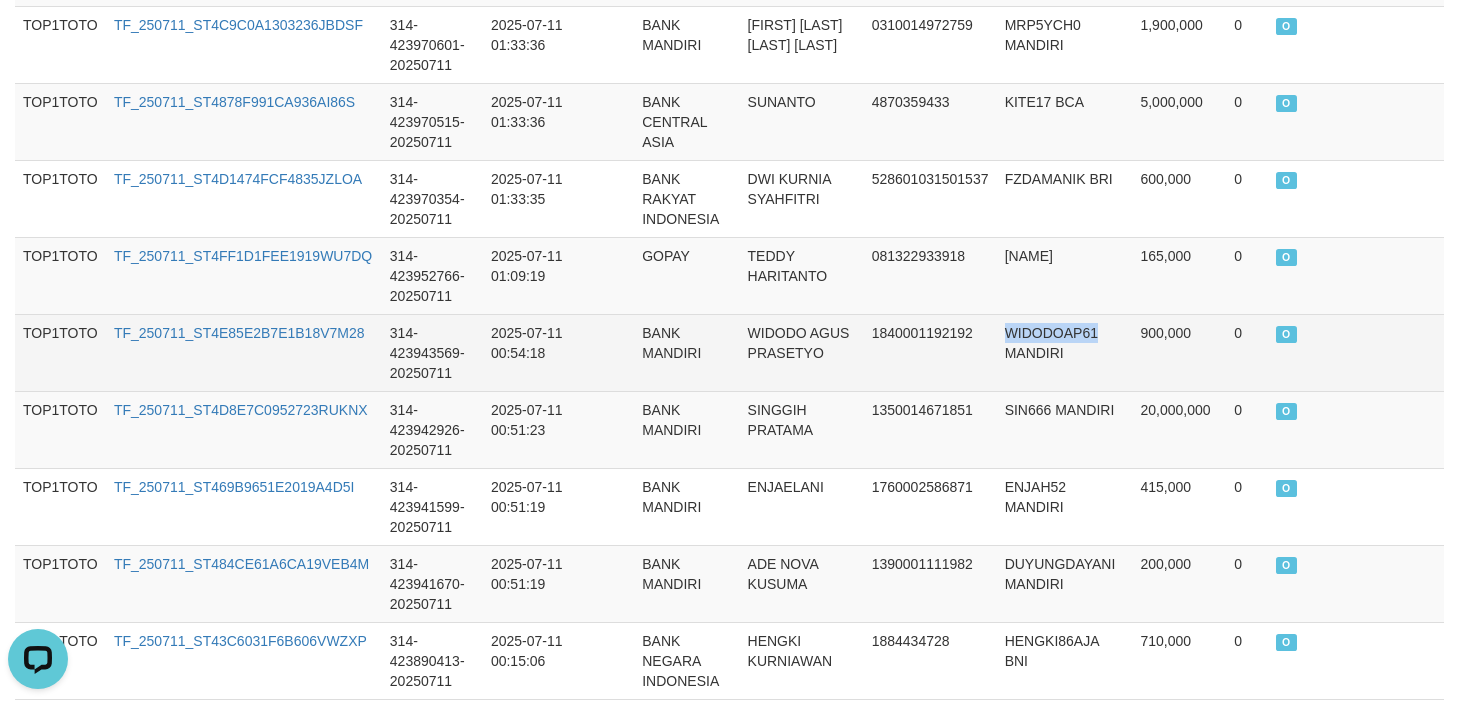 copy on "WIDODOAP61" 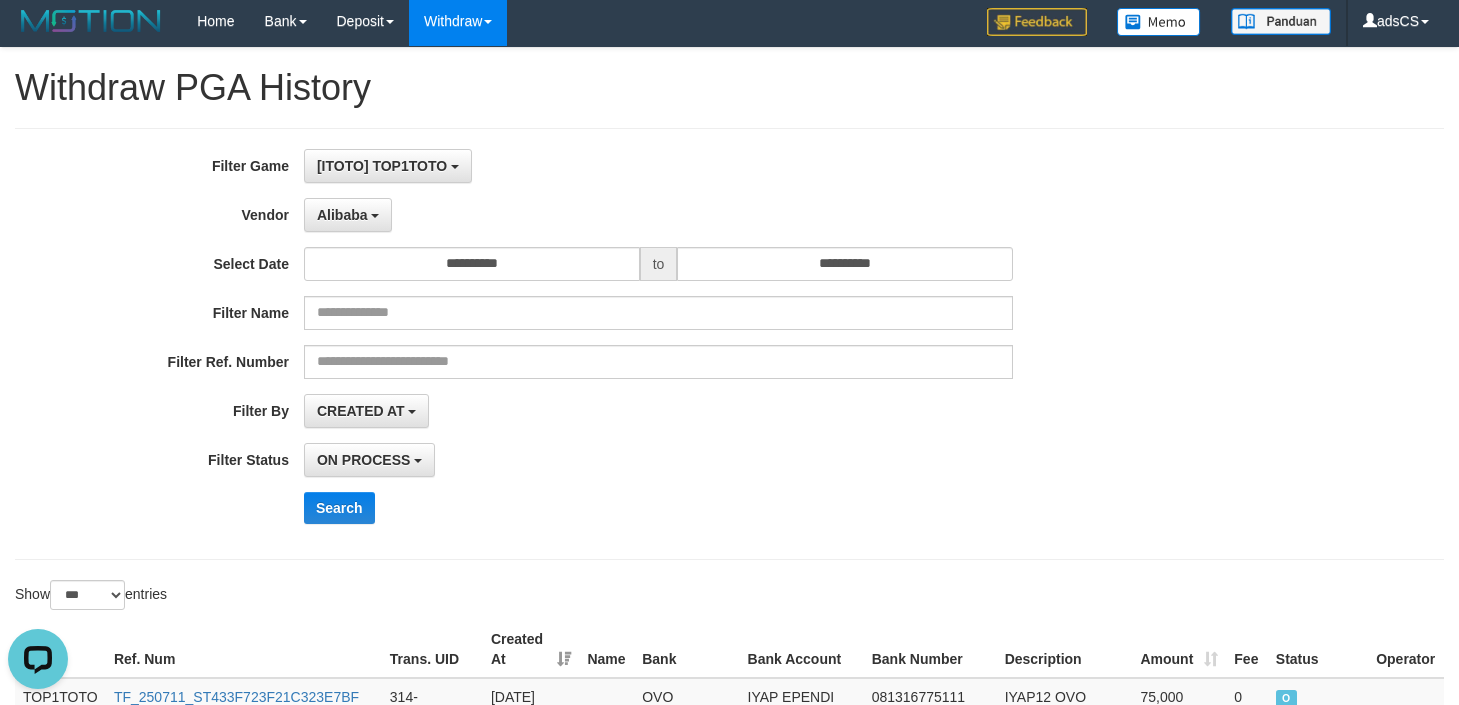 scroll, scrollTop: 0, scrollLeft: 0, axis: both 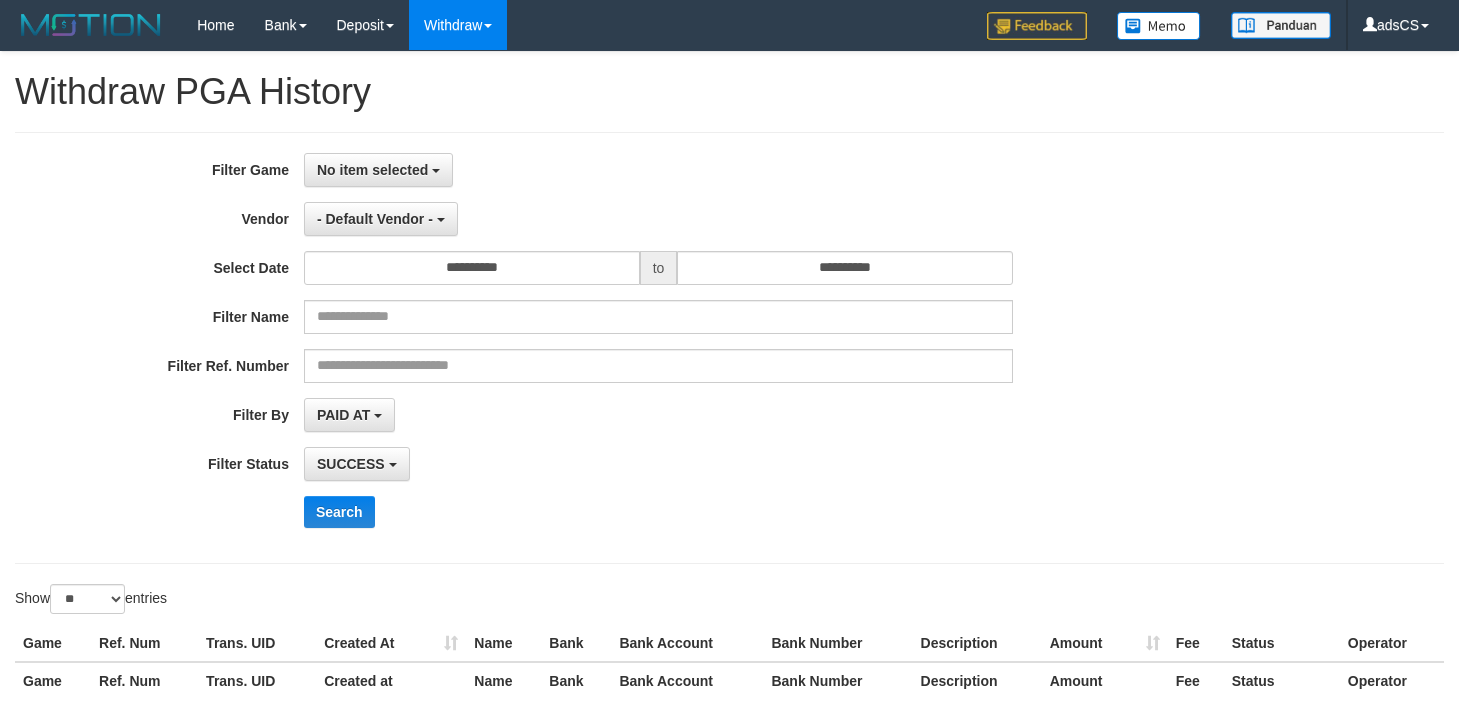 select 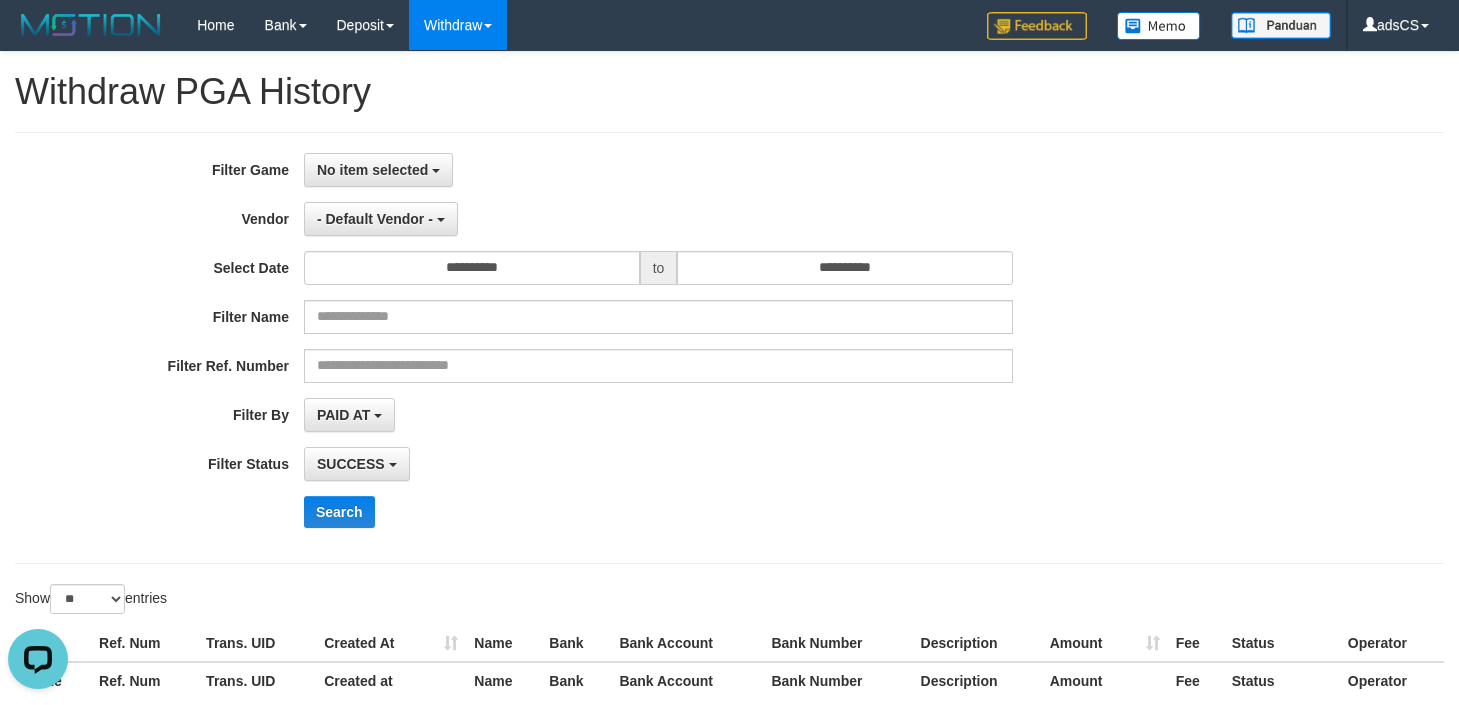 scroll, scrollTop: 0, scrollLeft: 0, axis: both 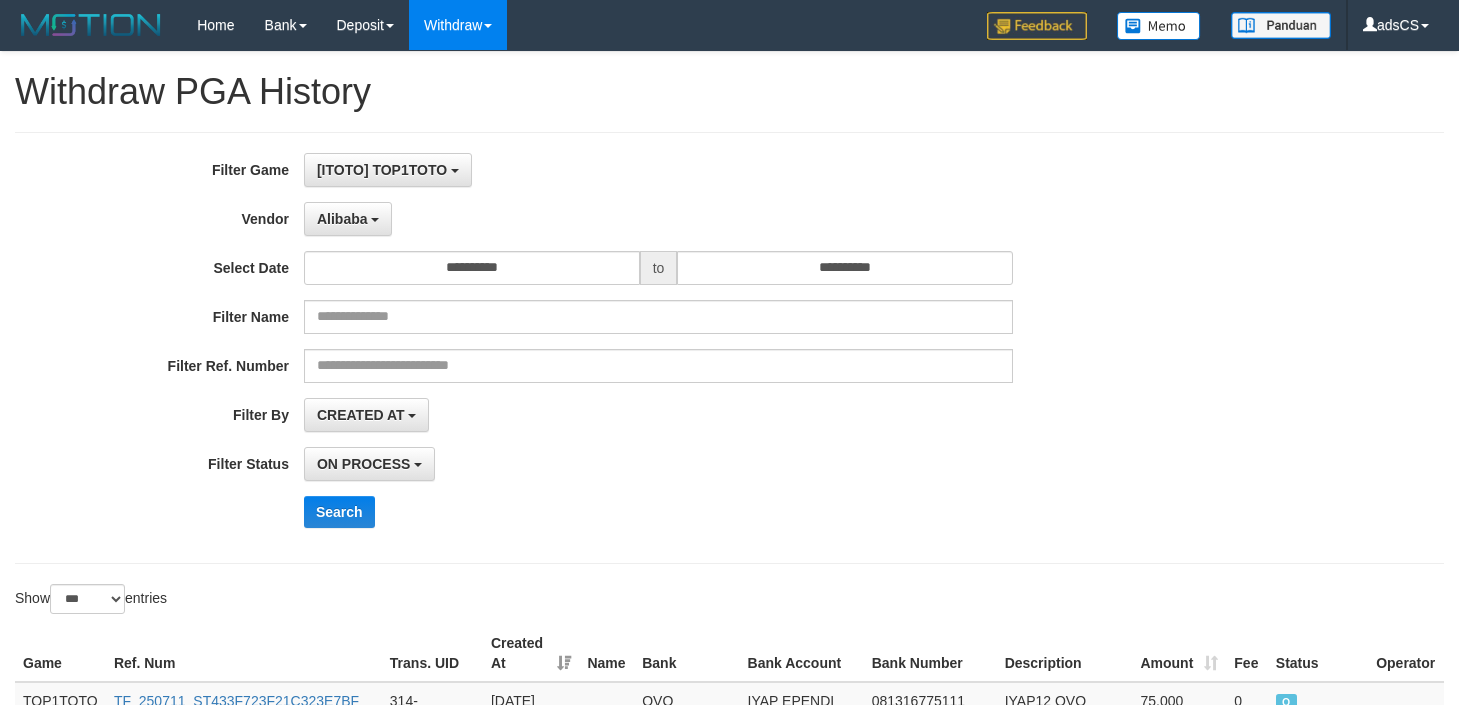 select on "**********" 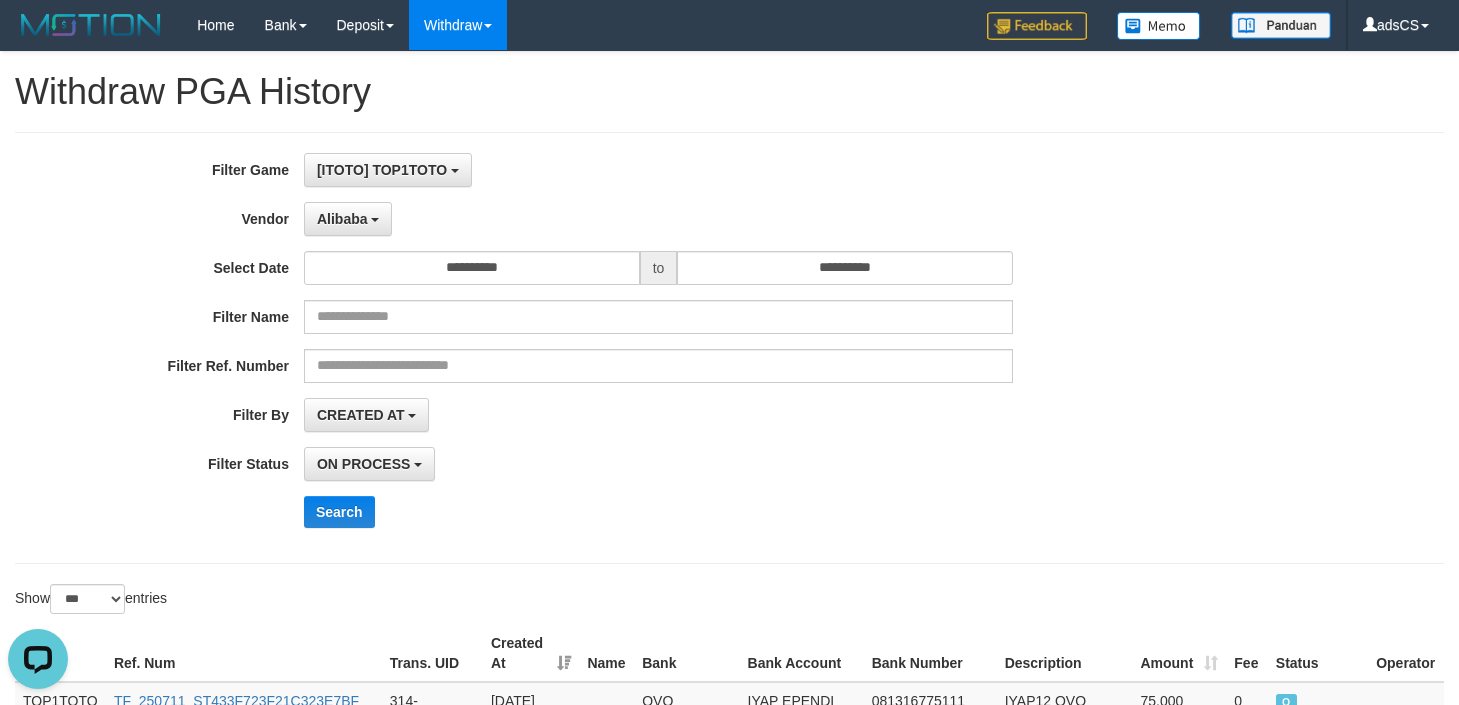 scroll, scrollTop: 0, scrollLeft: 0, axis: both 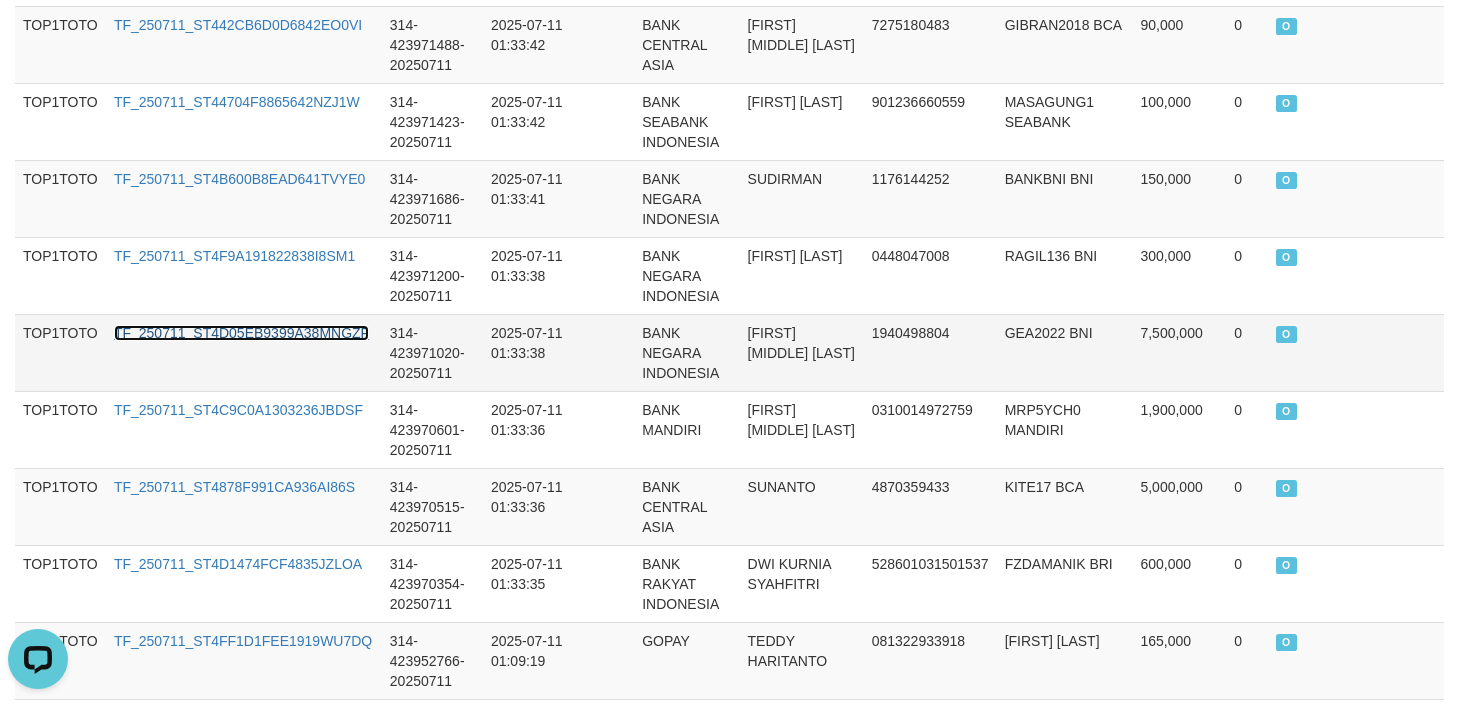 click on "TF_250711_ST4D05EB9399A38MNGZF" at bounding box center (241, 333) 